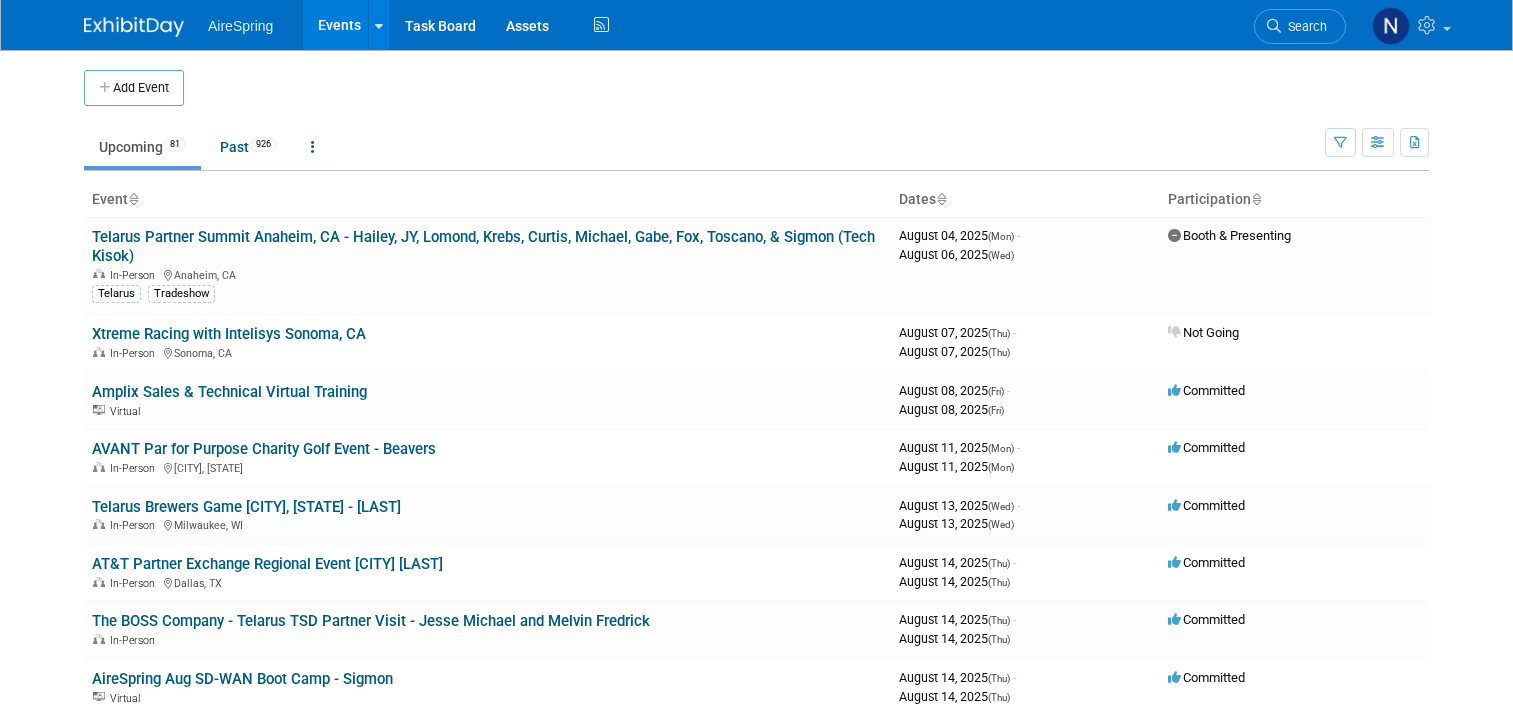 scroll, scrollTop: 800, scrollLeft: 0, axis: vertical 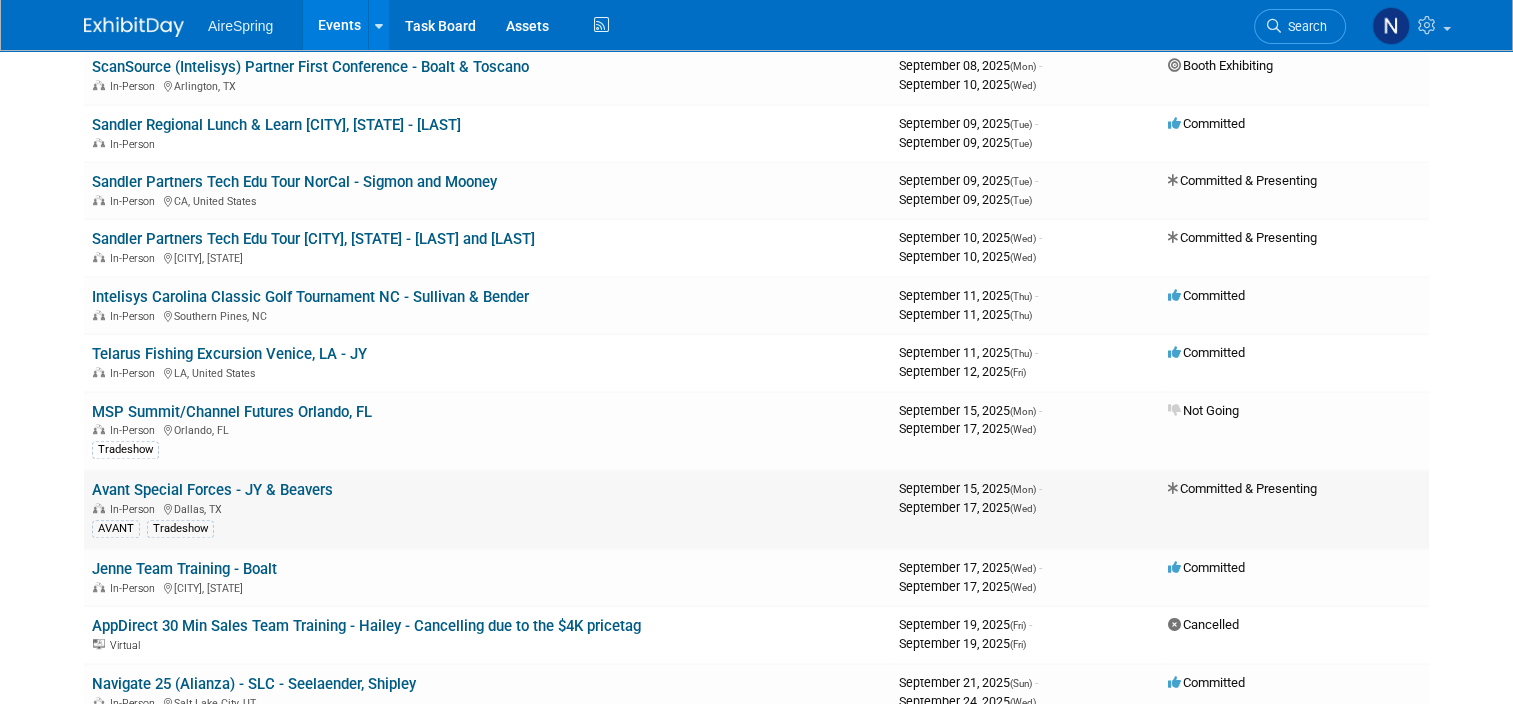 click on "Avant Special Forces - JY & Beavers" at bounding box center (212, 490) 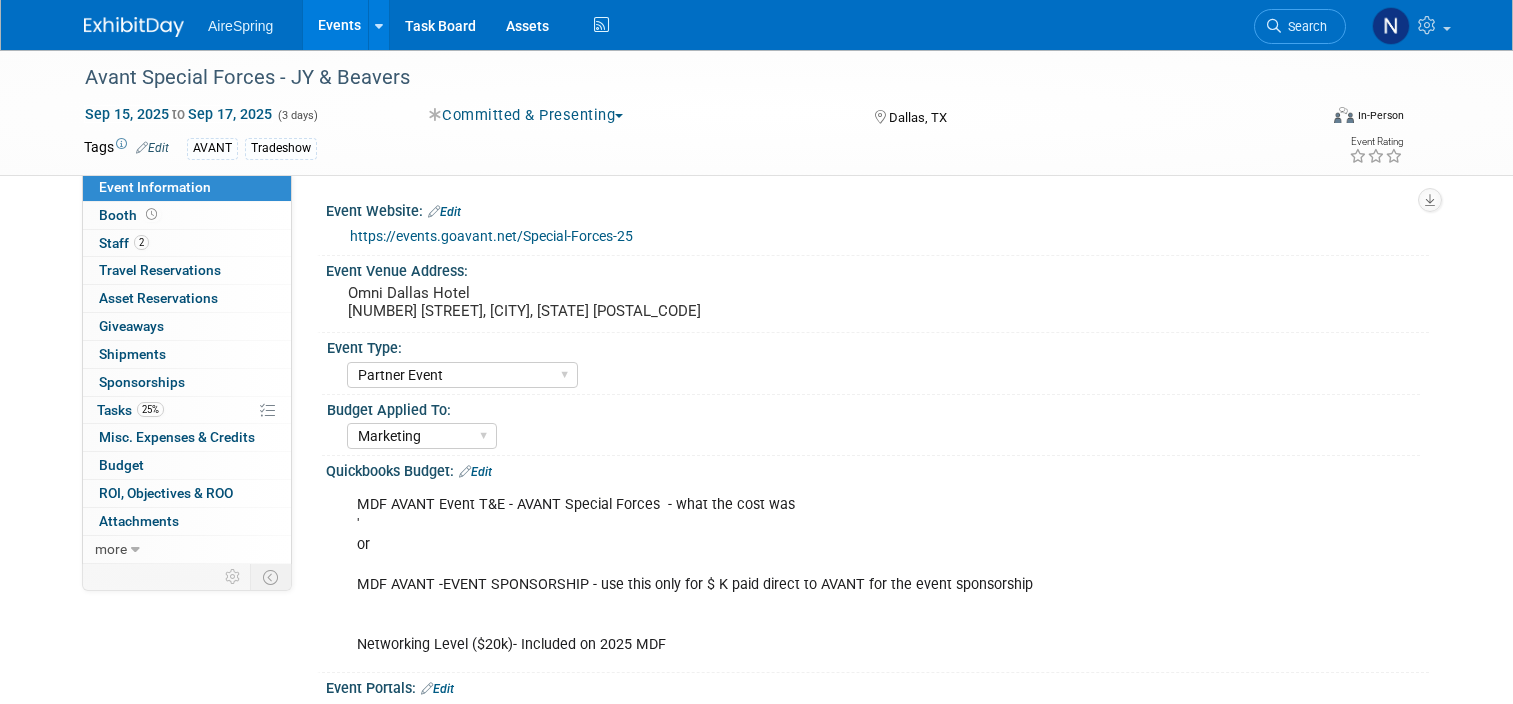 select on "Partner Event" 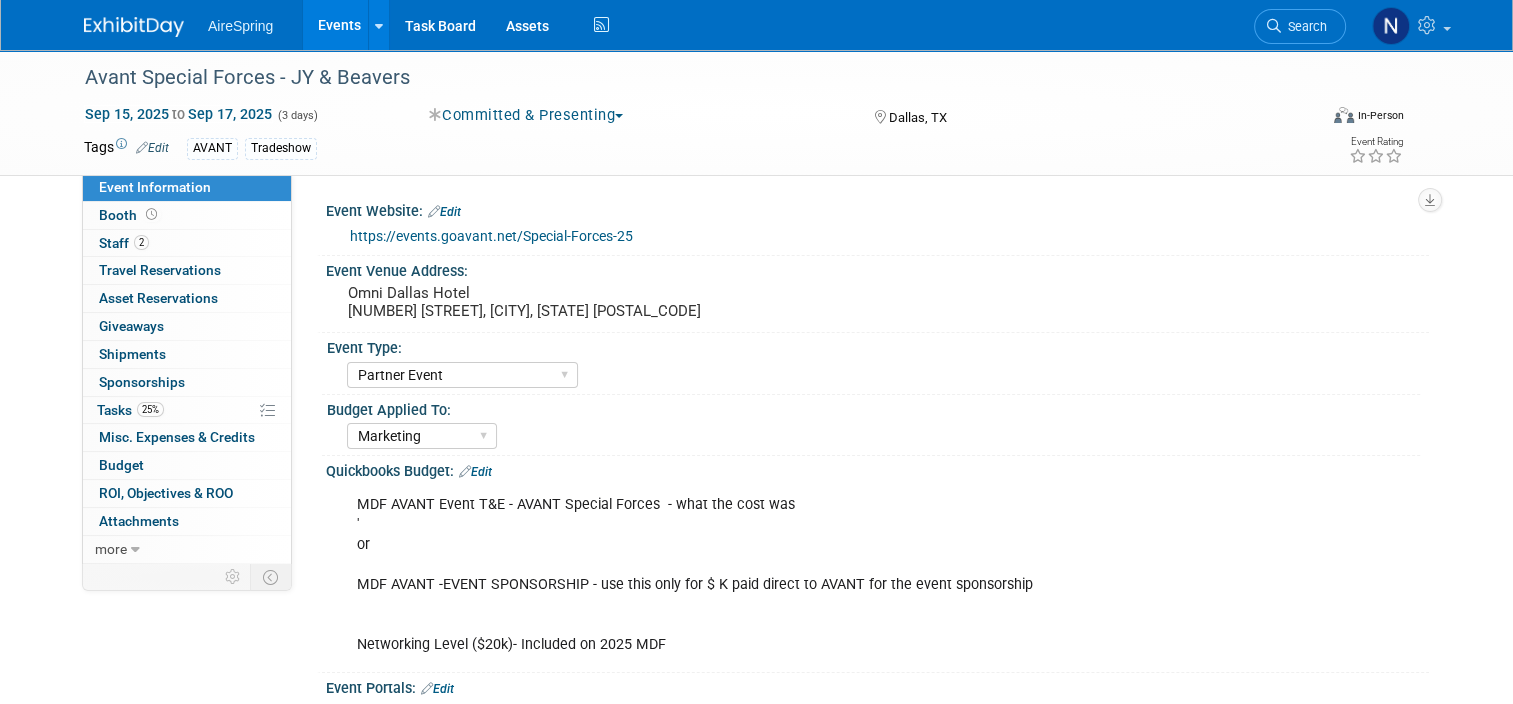 scroll, scrollTop: 0, scrollLeft: 0, axis: both 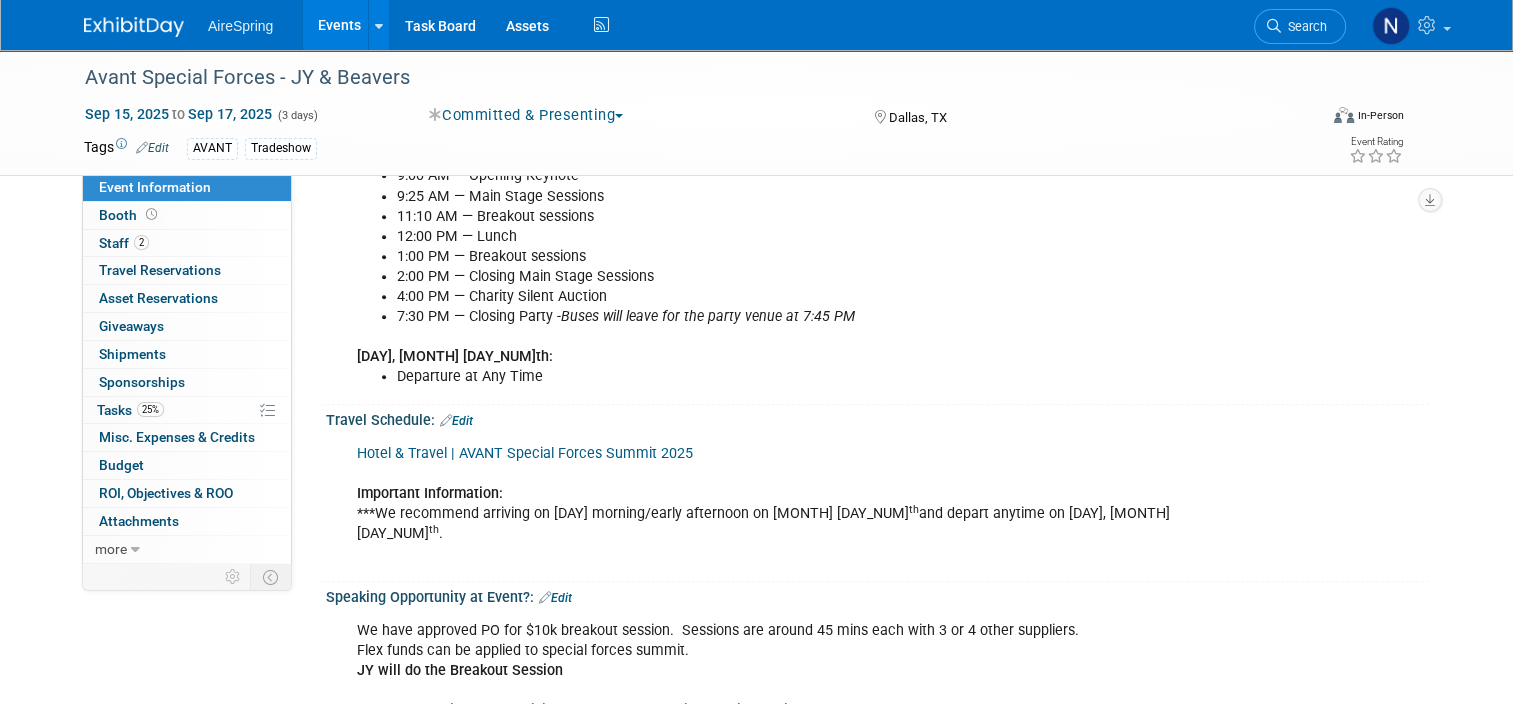 click on "Edit" at bounding box center (555, 598) 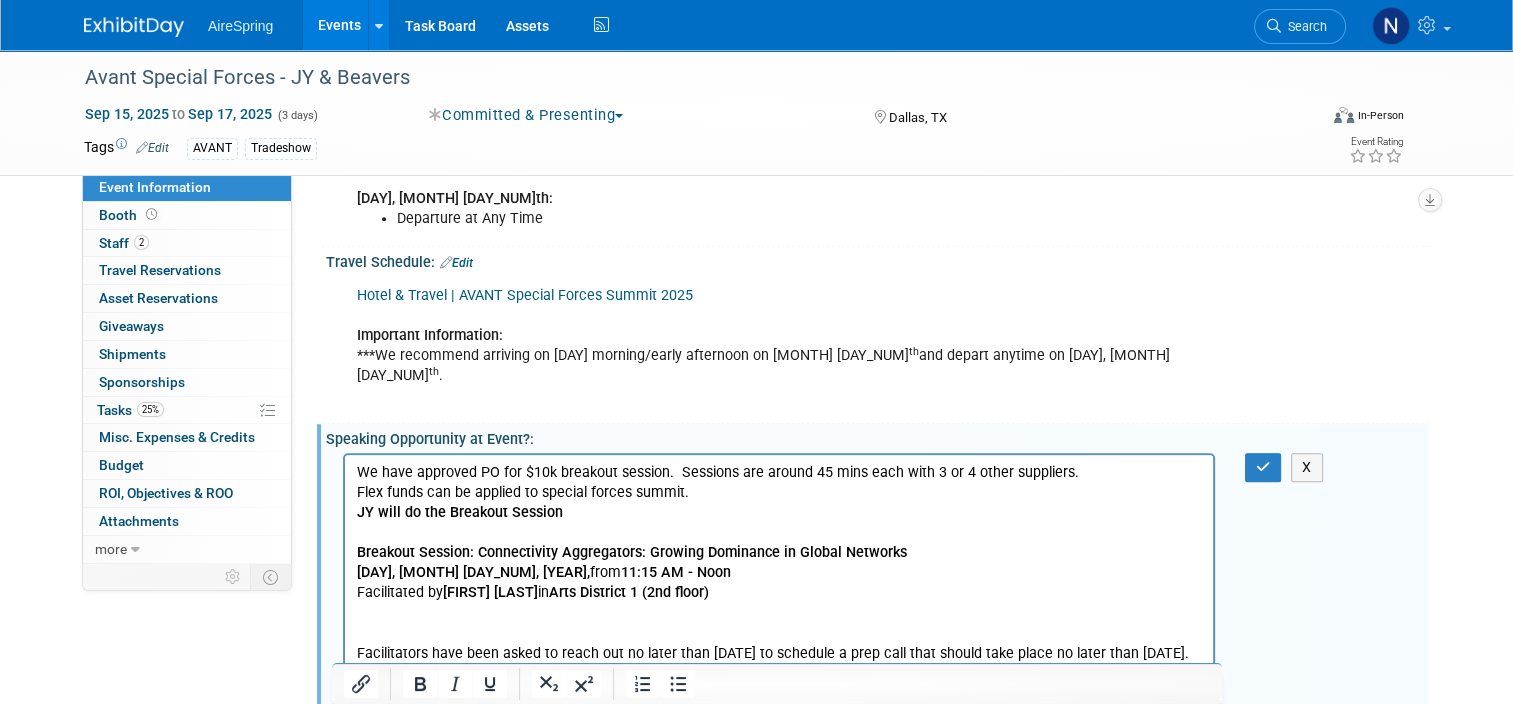 scroll, scrollTop: 1300, scrollLeft: 0, axis: vertical 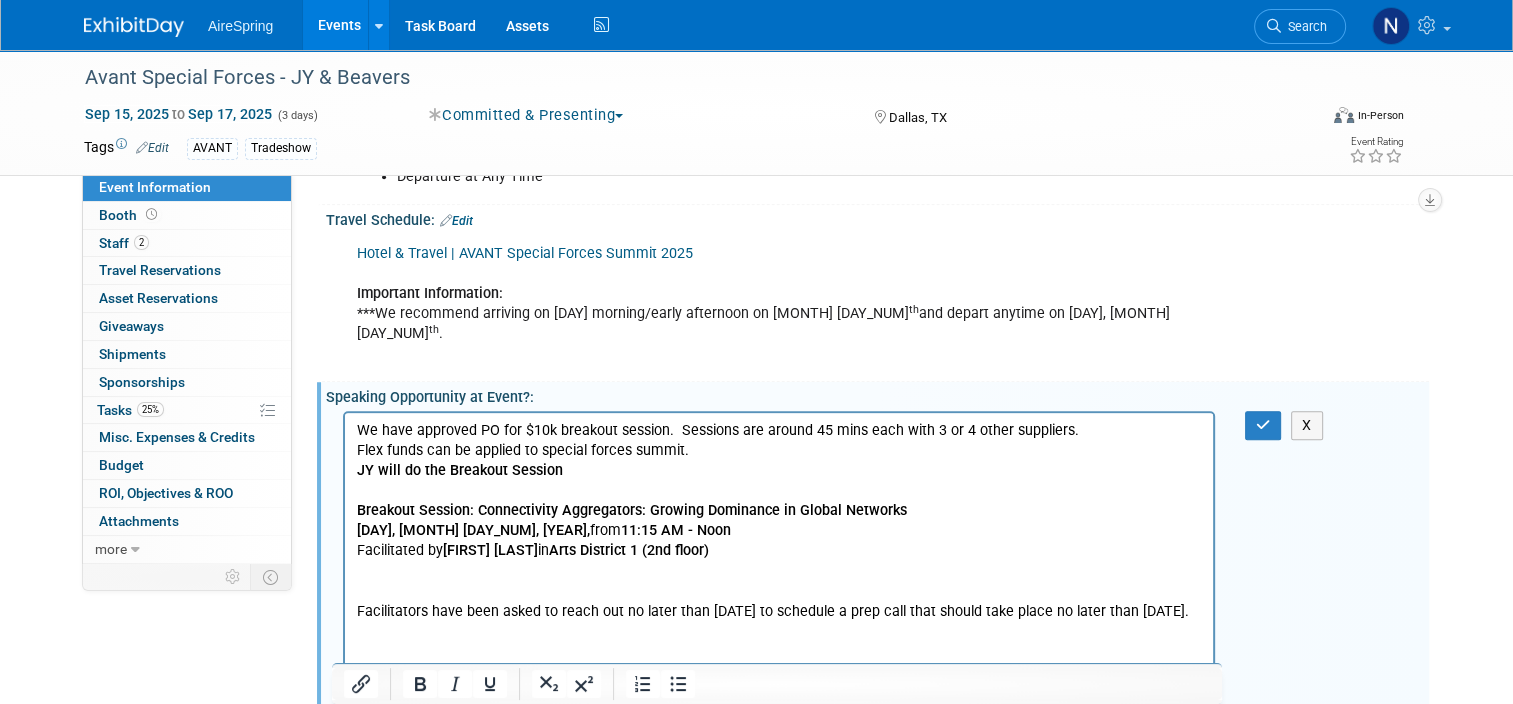 click on "We have approved PO for $10k breakout session.  Sessions are around 45 mins each with 3 or 4 other suppliers. Flex funds can be applied to special forces summit. JY will do the Breakout Session Breakout Session: Connectivity Aggregators: Growing Dominance in Global Networks  Tuesday, September 16, 2025,  from  11:15 AM - Noon  Facilitated by  Eric Cooke  in  Arts District 1 (2nd floor) Facilitators have been asked to reach out no later than August 20th to schedule a prep call that should take place no later than September 5th." at bounding box center [779, 520] 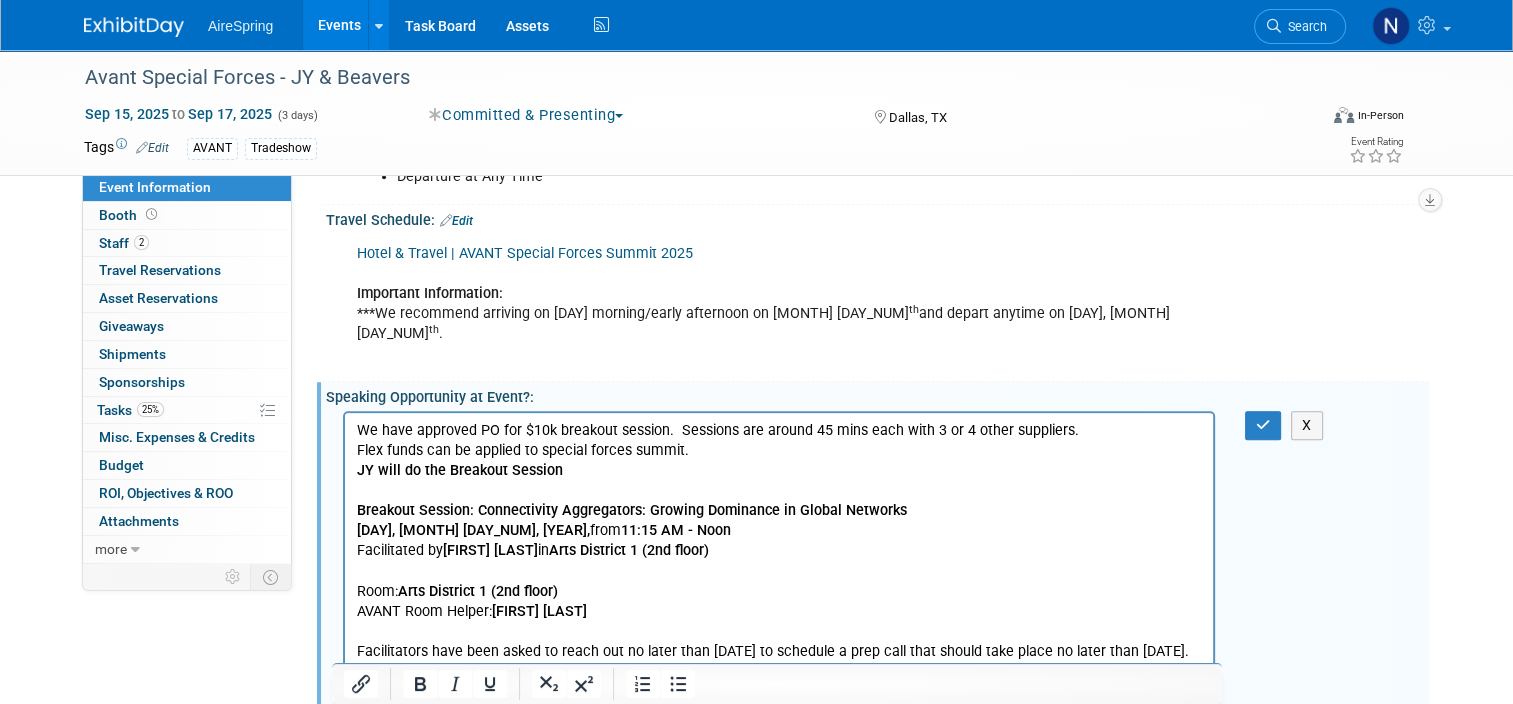 click on "We have approved PO for $10k breakout session.  Sessions are around 45 mins each with 3 or 4 other suppliers. Flex funds can be applied to special forces summit. JY will do the Breakout Session Breakout Session: Connectivity Aggregators: Growing Dominance in Global Networks  Tuesday, September 16, 2025,  from  11:15 AM - Noon  Facilitated by  Eric Cooke  in  Arts District 1 (2nd floor)" at bounding box center [779, 500] 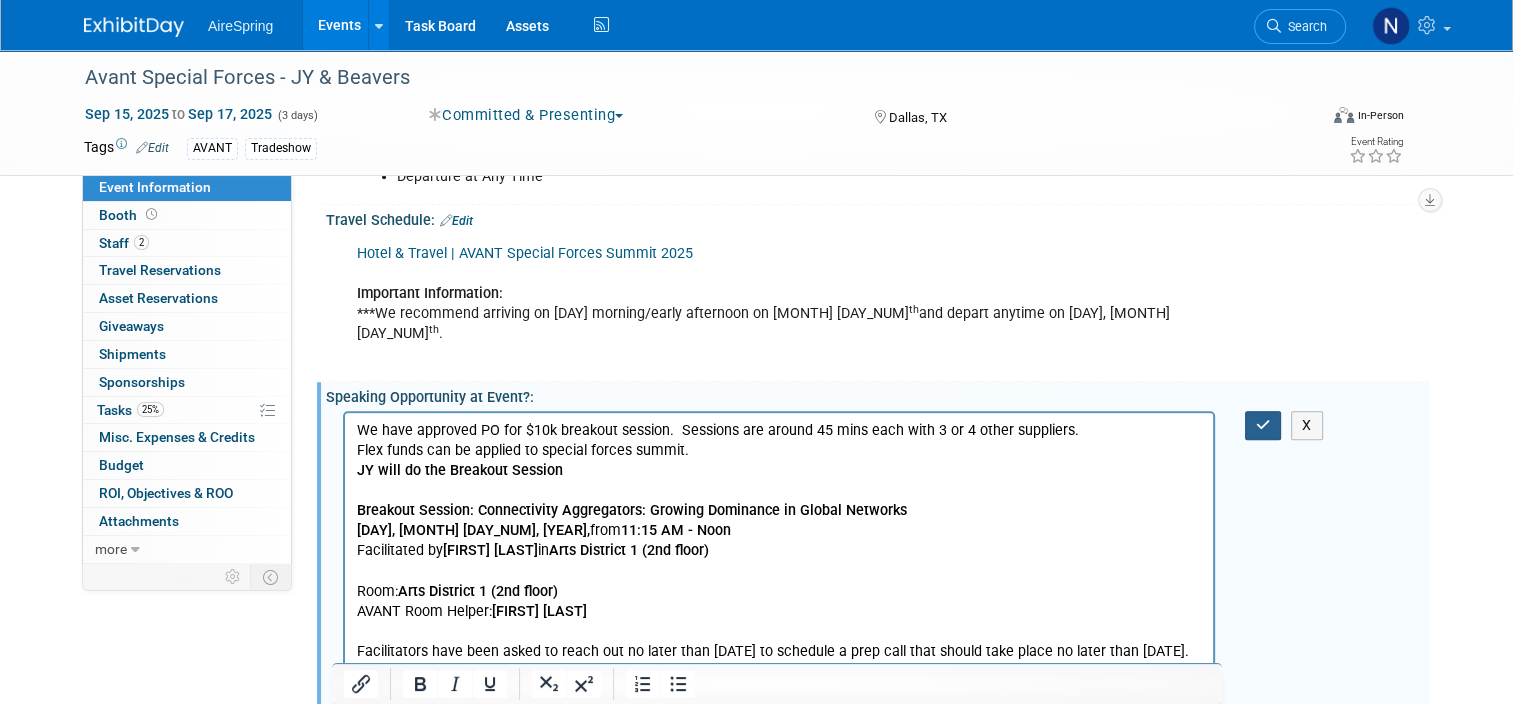 click at bounding box center [1263, 425] 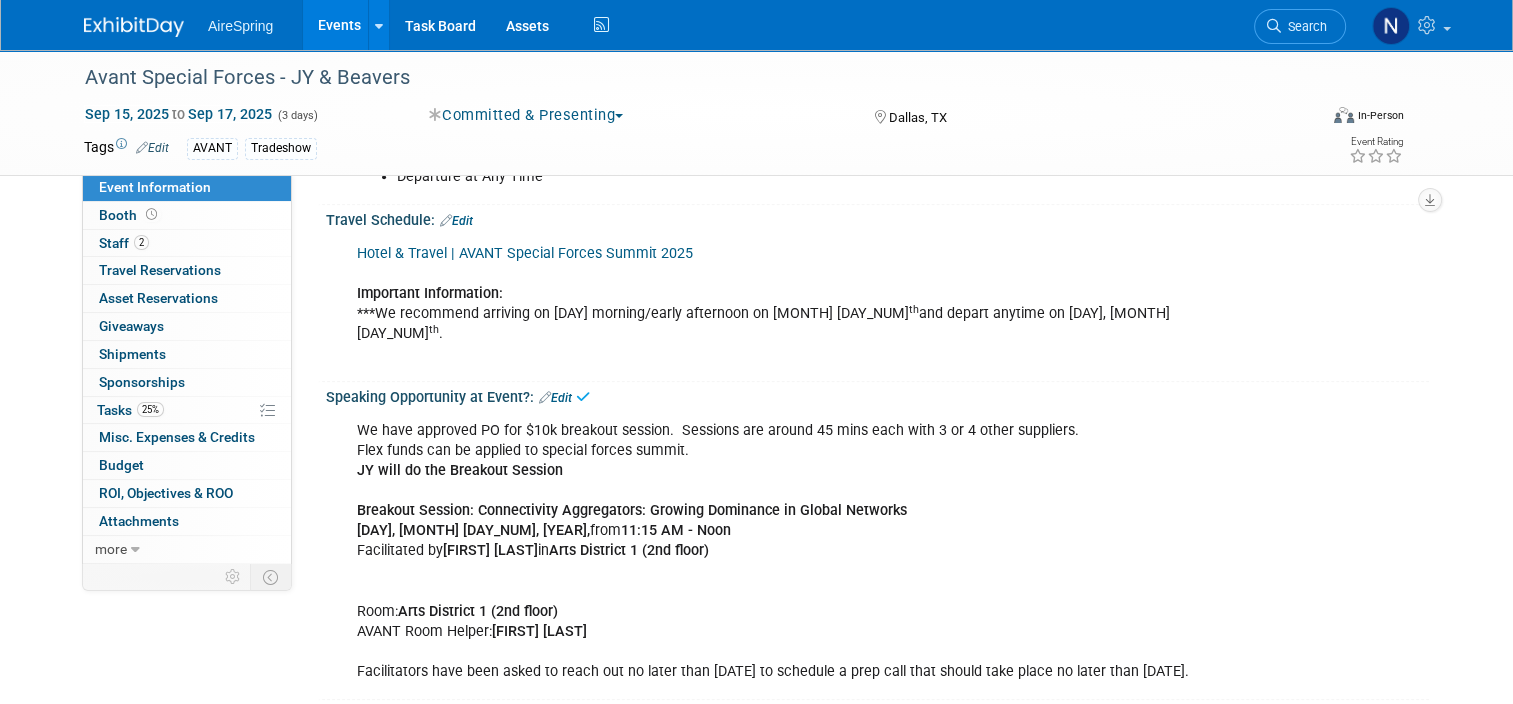 click on "Events" at bounding box center [339, 25] 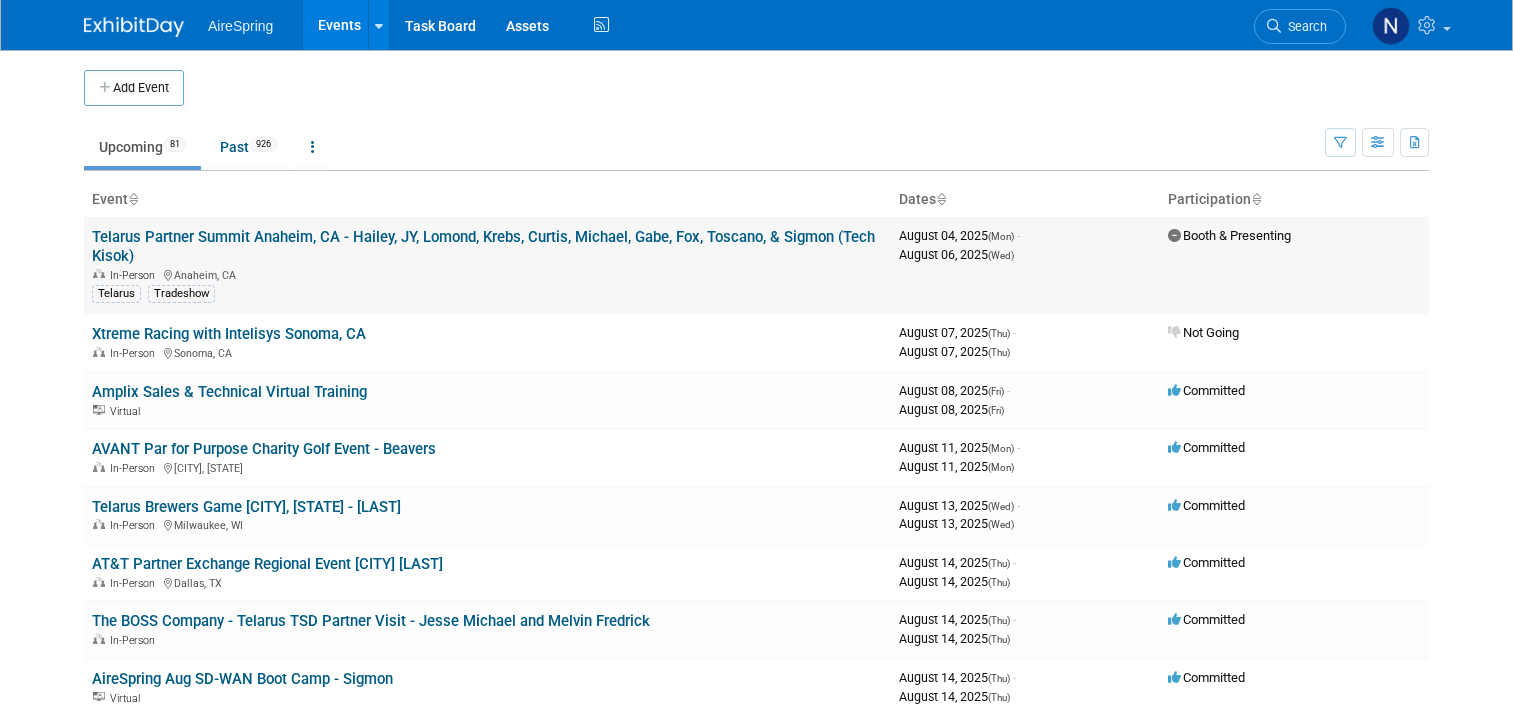 scroll, scrollTop: 0, scrollLeft: 0, axis: both 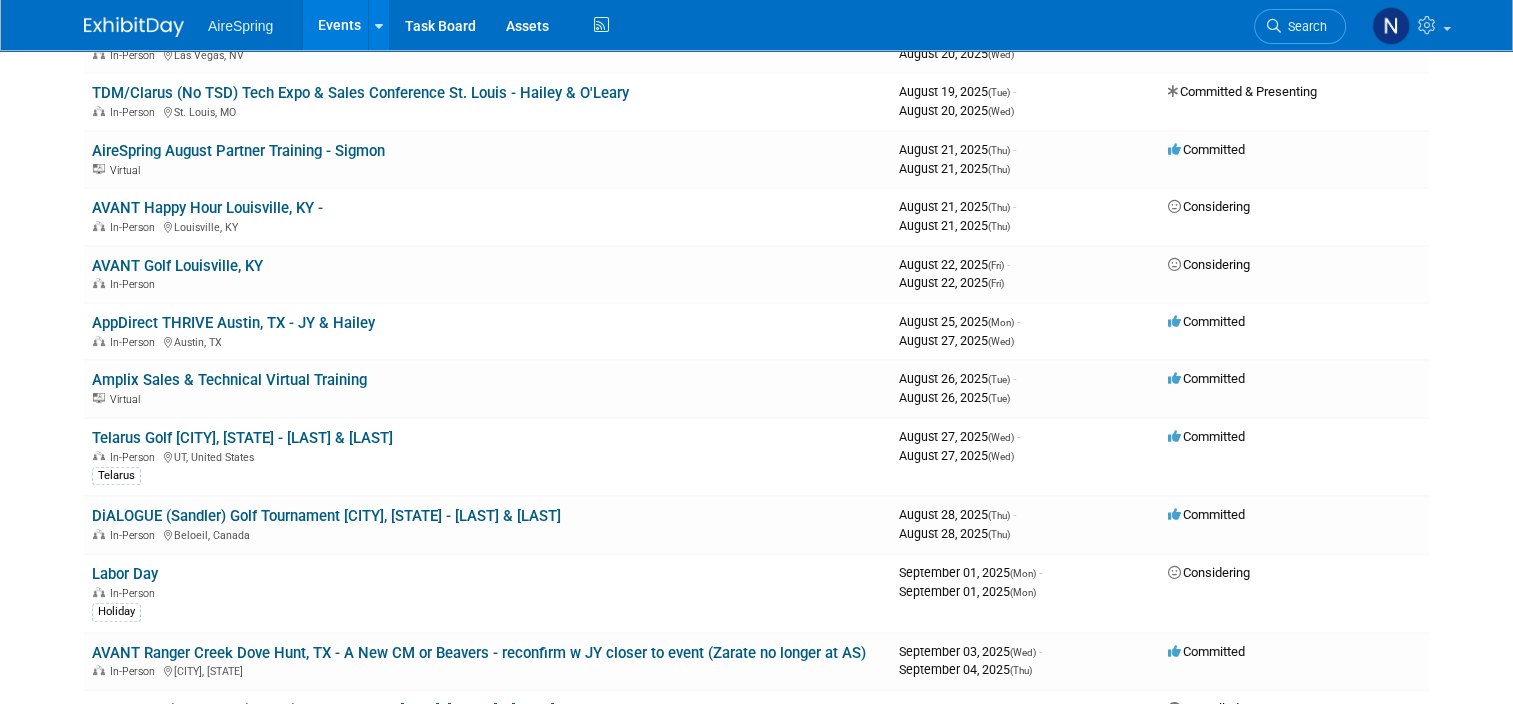 click on "AVANT Golf Louisville, KY" at bounding box center [177, 266] 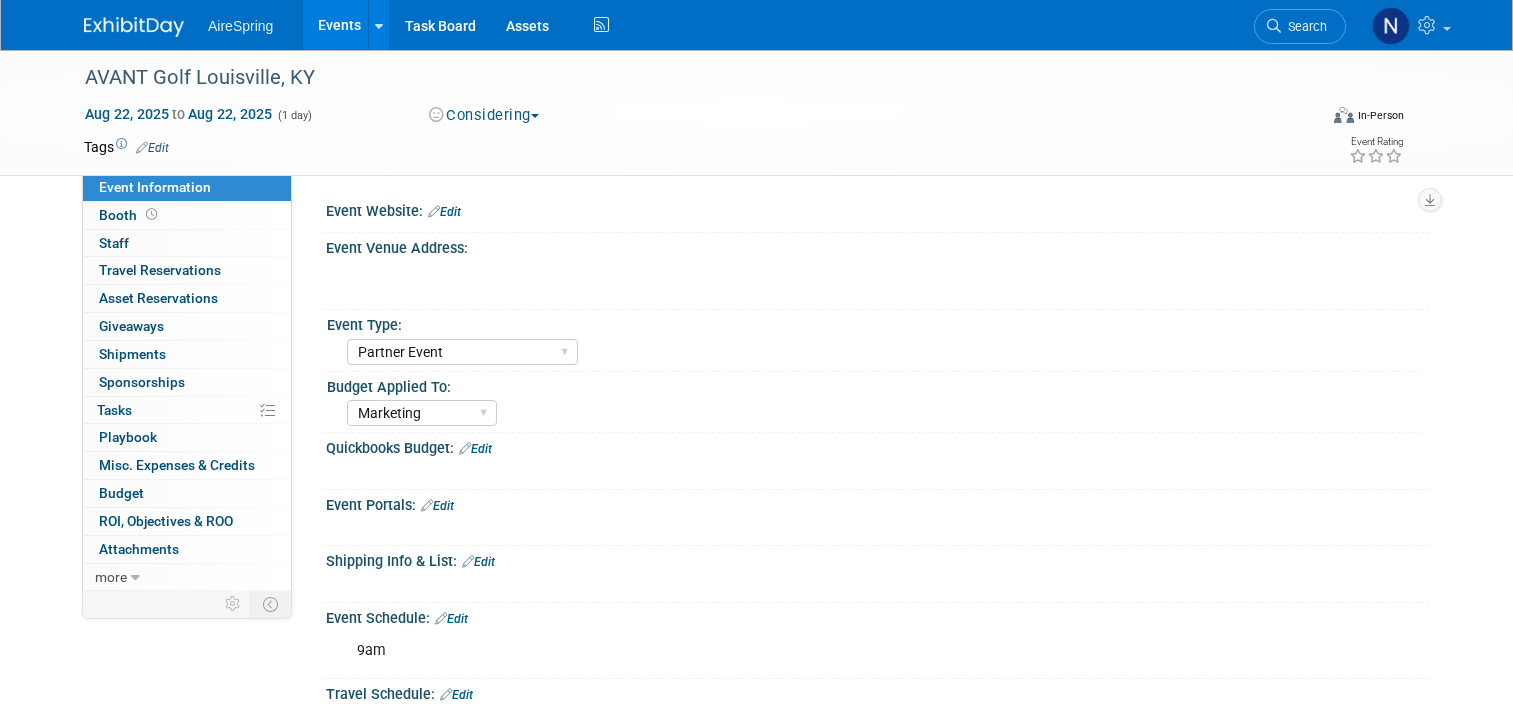 select on "Partner Event" 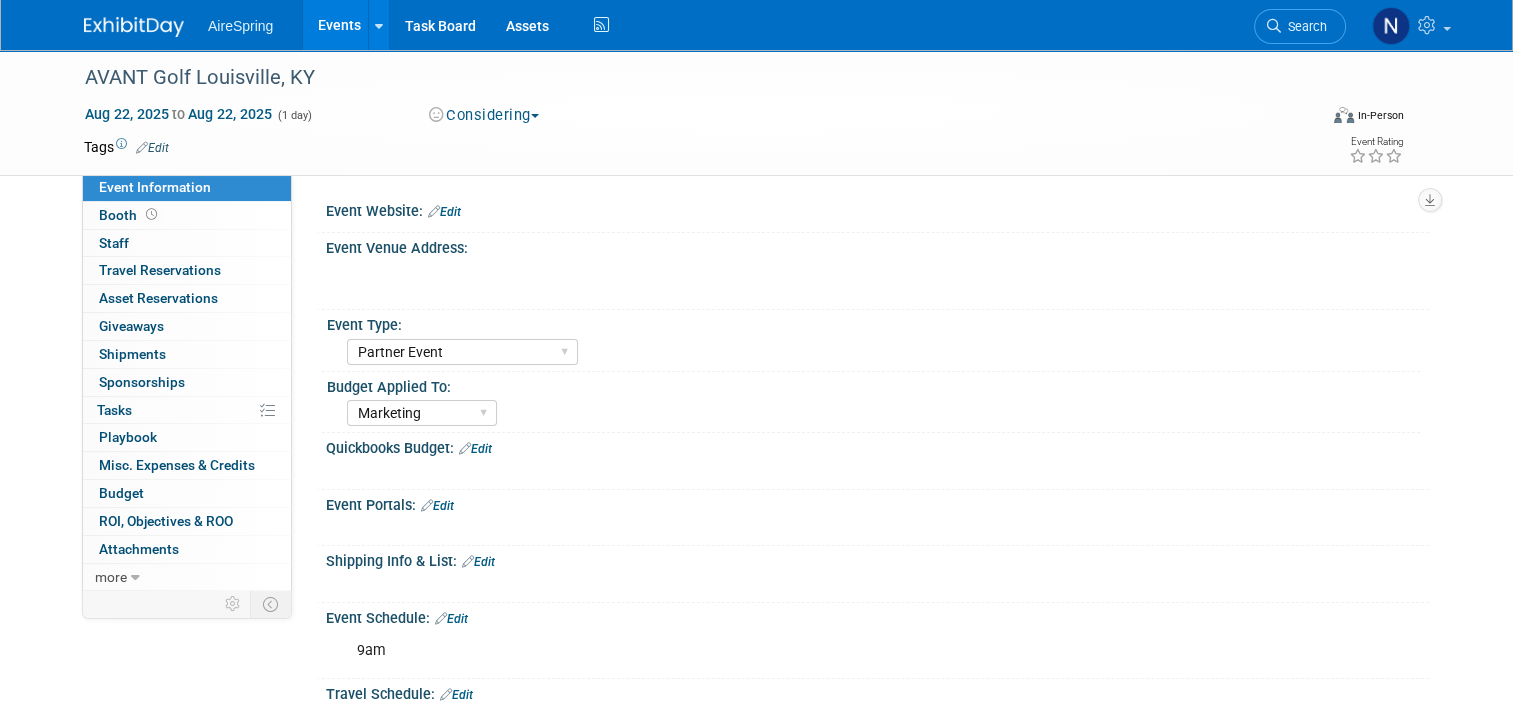 scroll, scrollTop: 0, scrollLeft: 0, axis: both 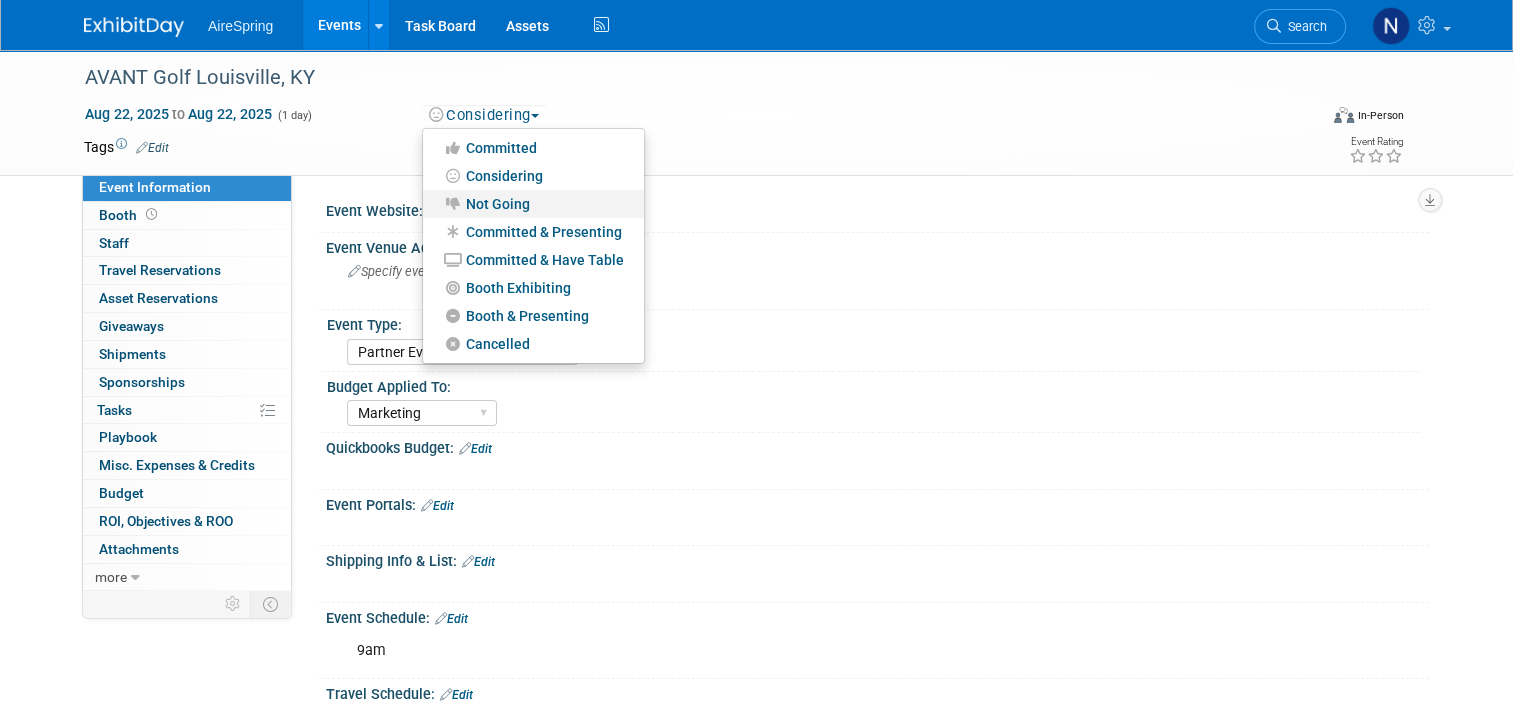 click on "Not Going" at bounding box center (533, 204) 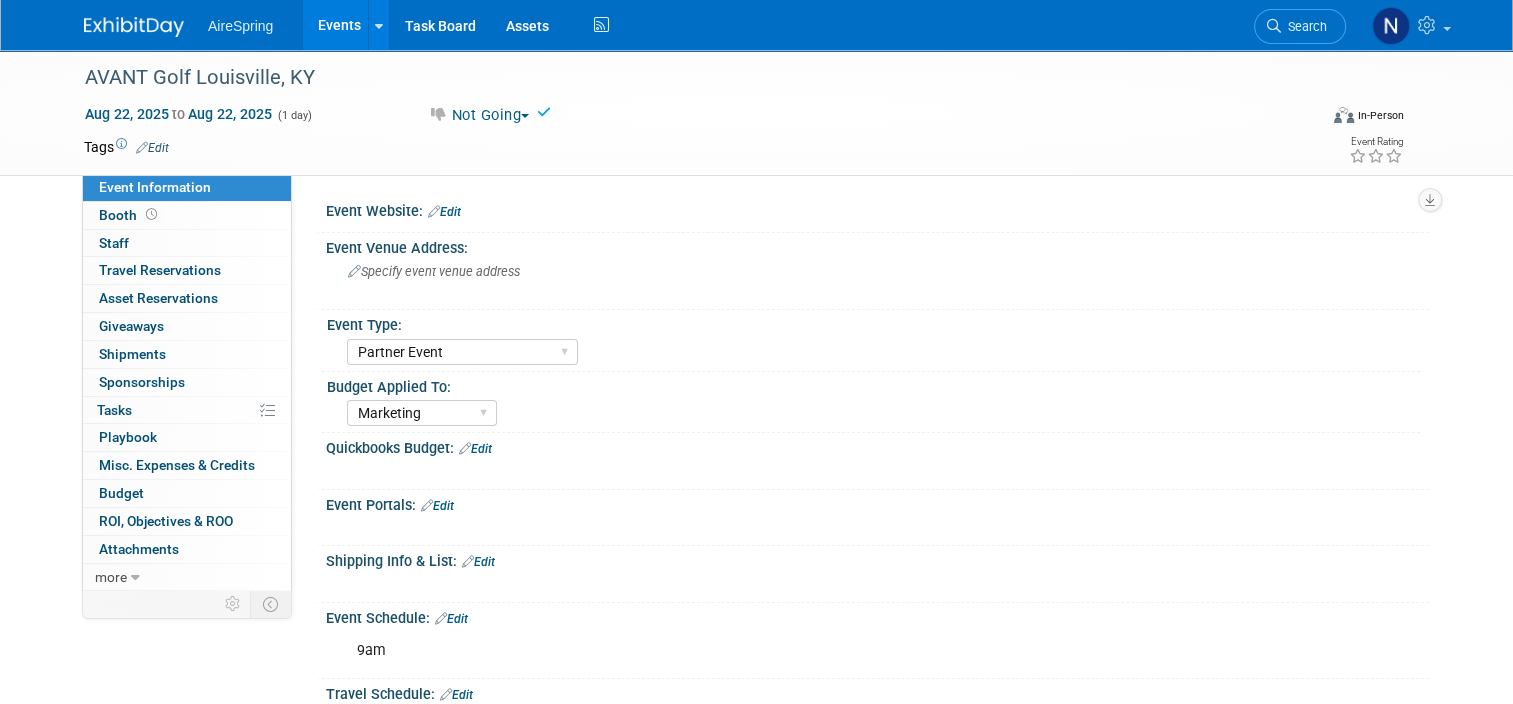 click on "Events" at bounding box center [339, 25] 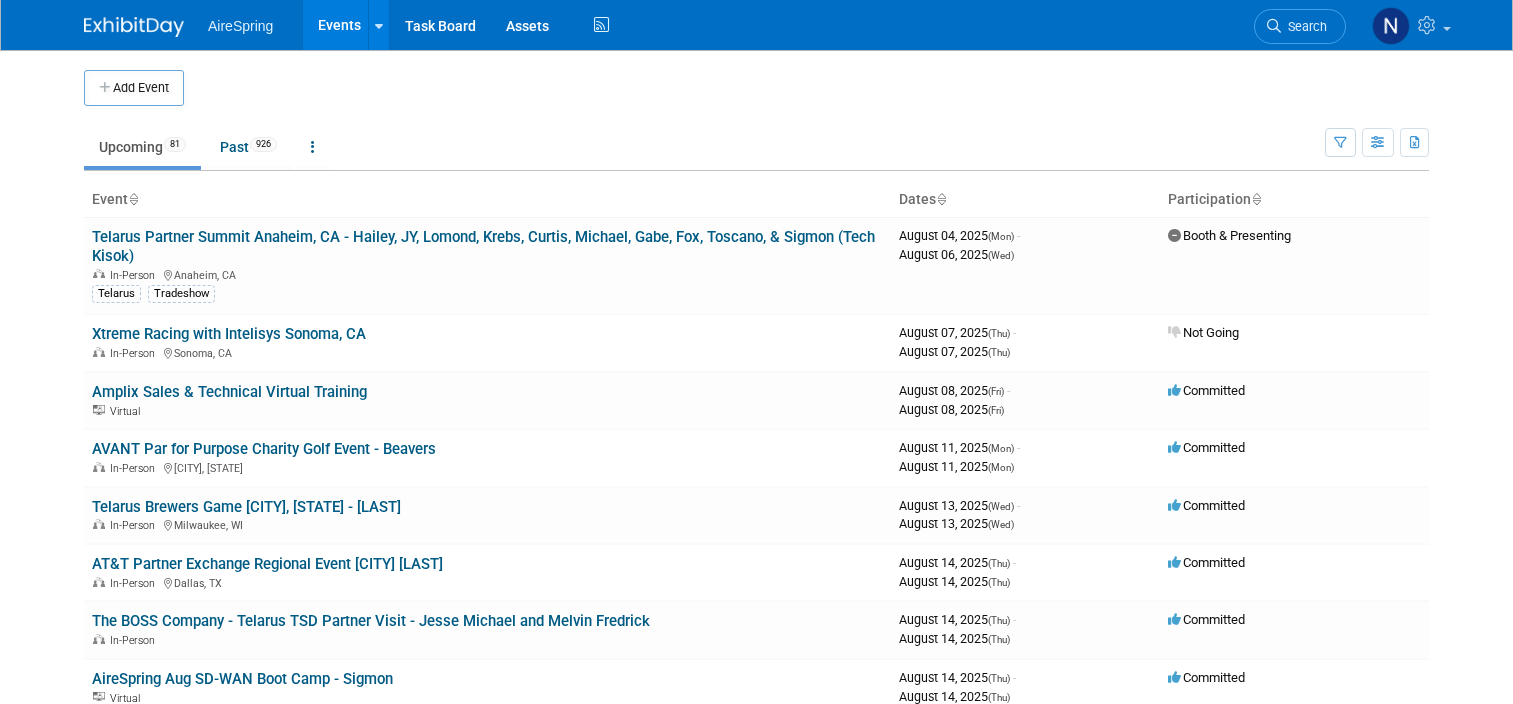scroll, scrollTop: 0, scrollLeft: 0, axis: both 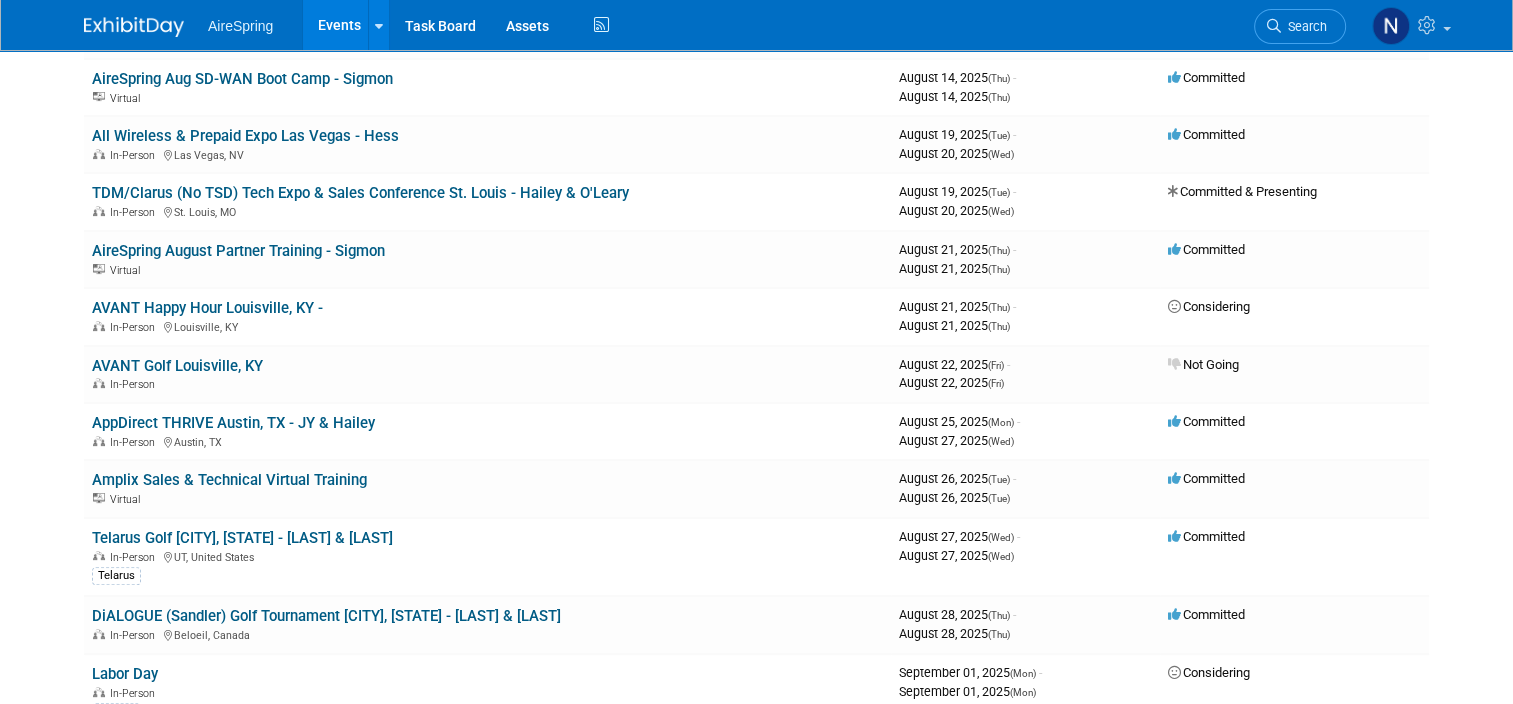 click on "AVANT Happy Hour Louisville, KY -" at bounding box center [207, 308] 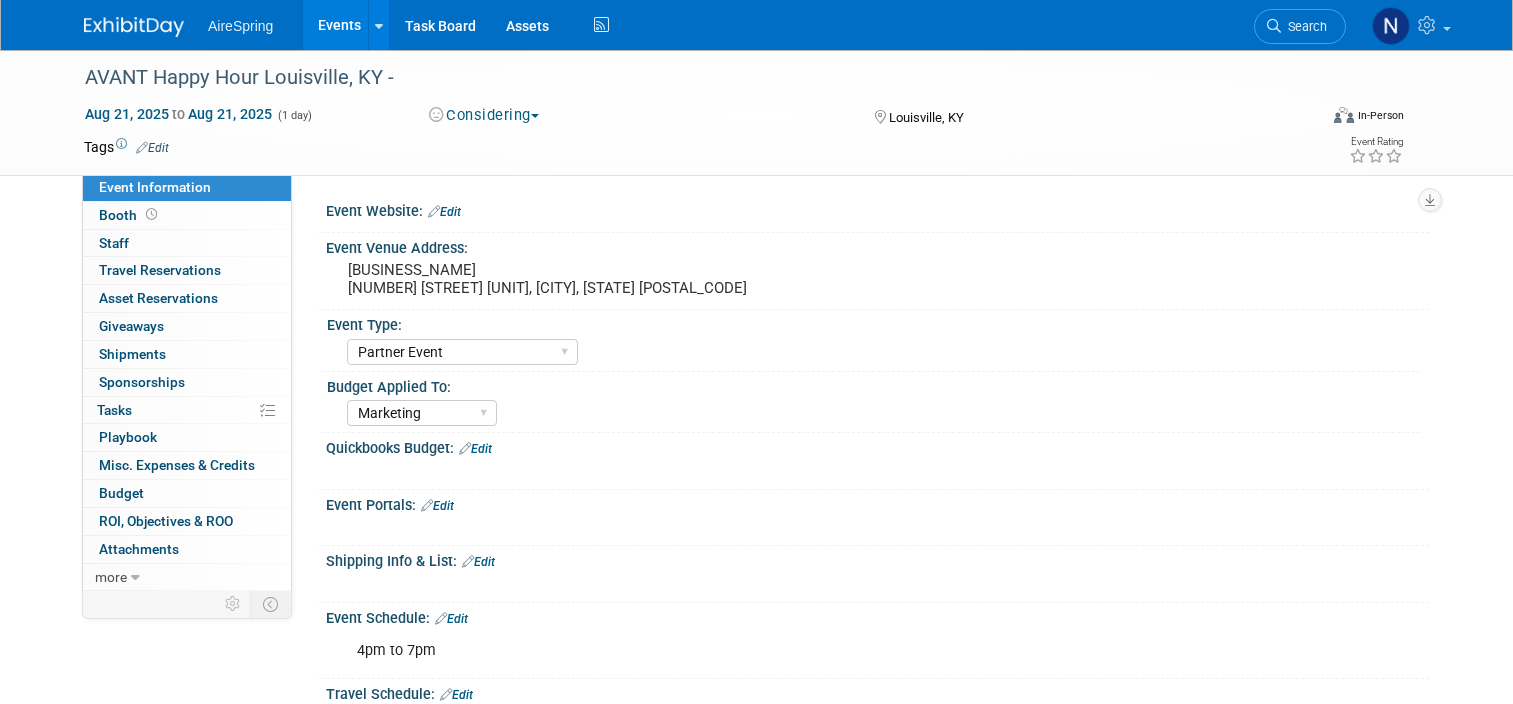 select on "Partner Event" 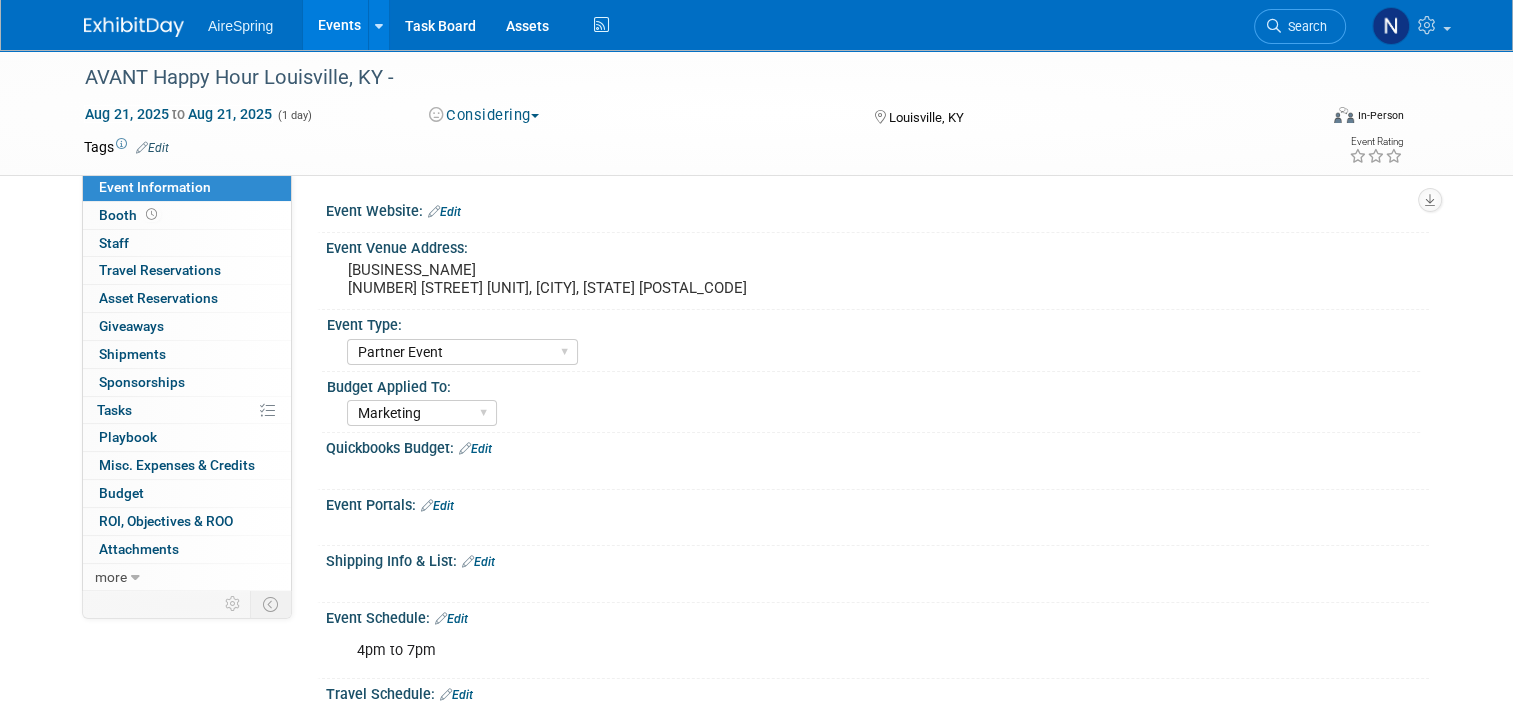 scroll, scrollTop: 0, scrollLeft: 0, axis: both 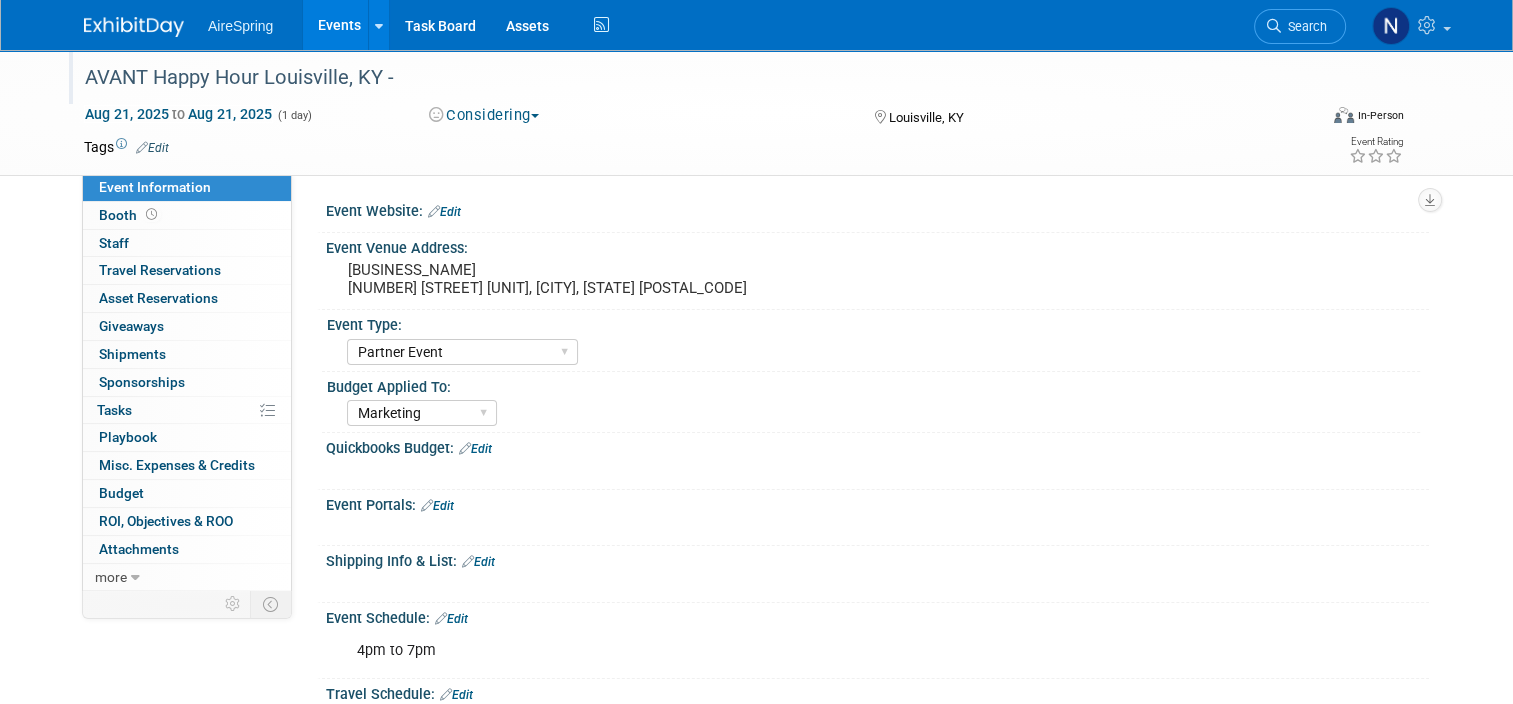 click at bounding box center (692, 58) 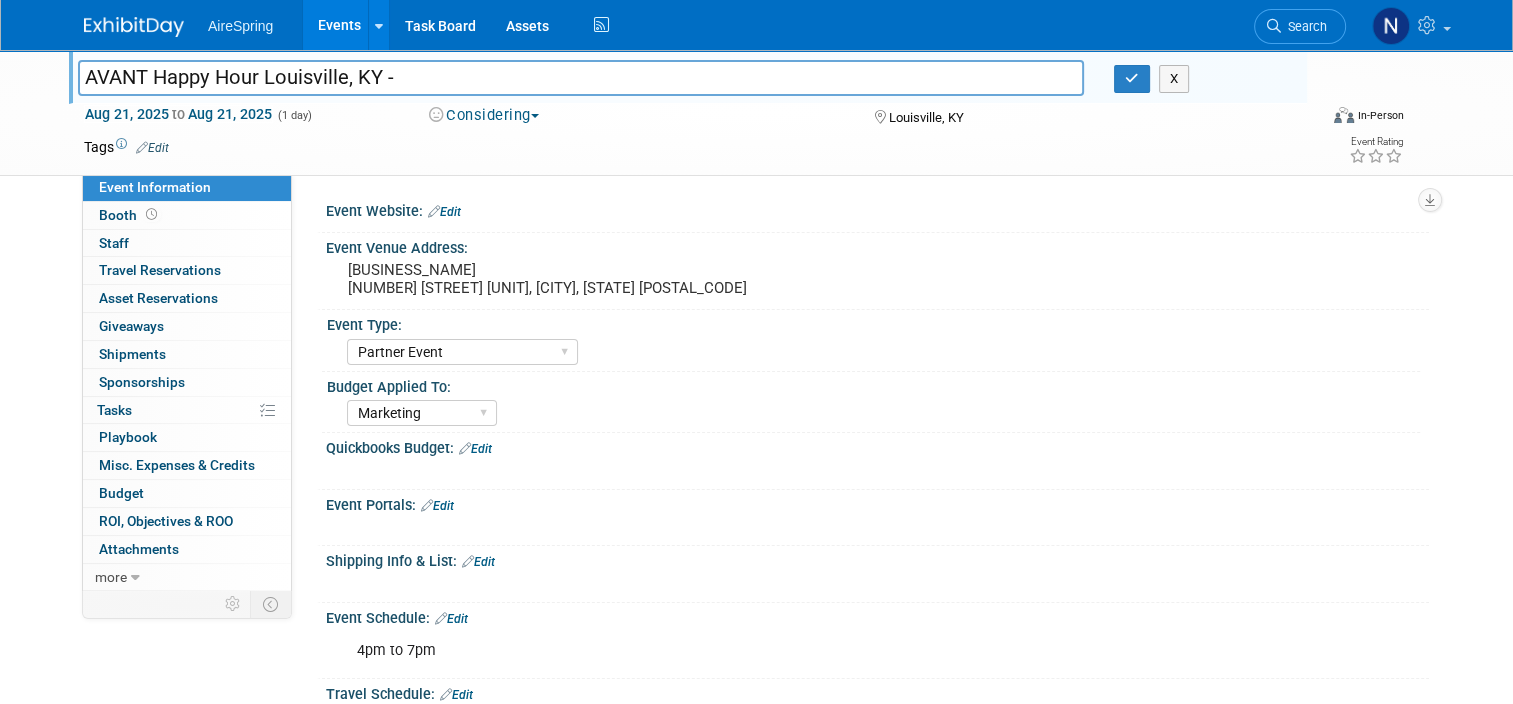 click on "Considering" at bounding box center (484, 115) 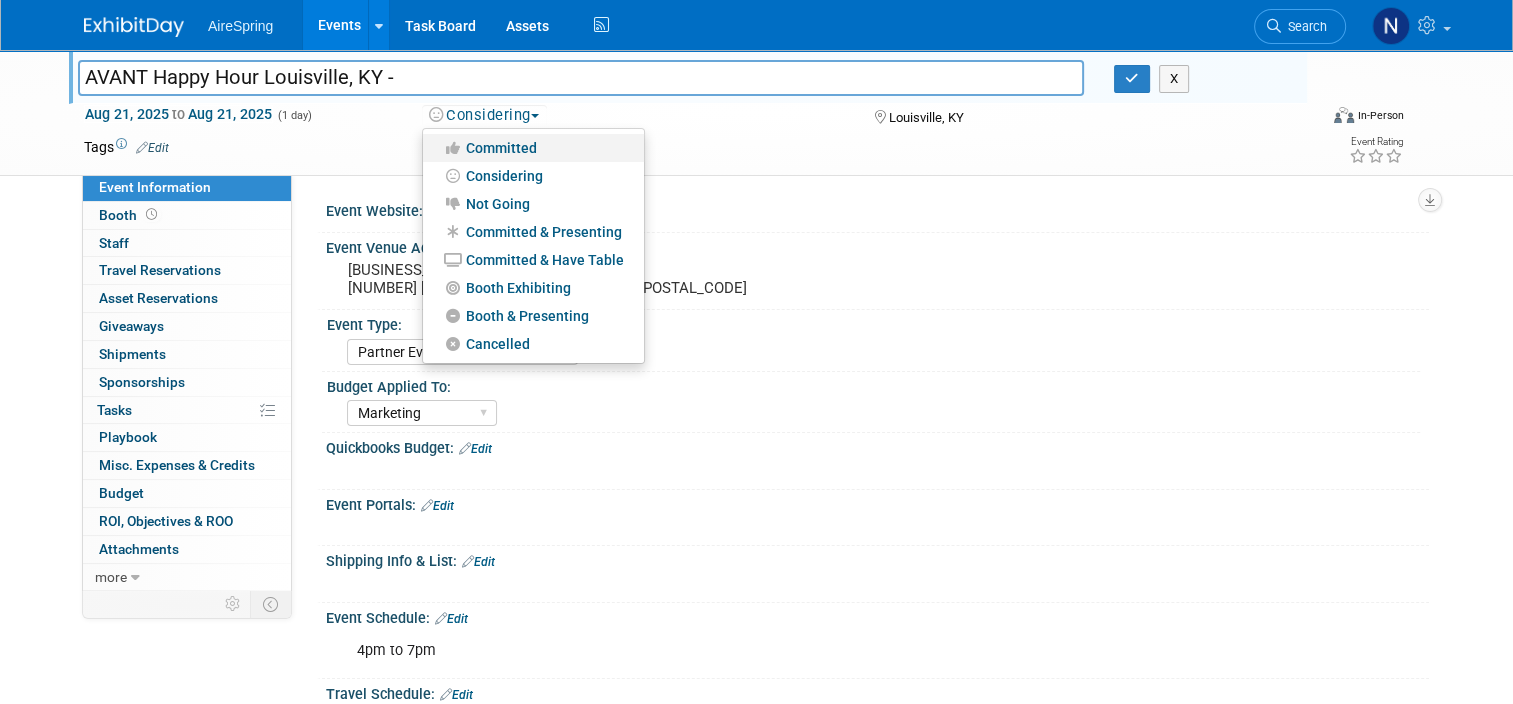 click on "Committed" at bounding box center [533, 148] 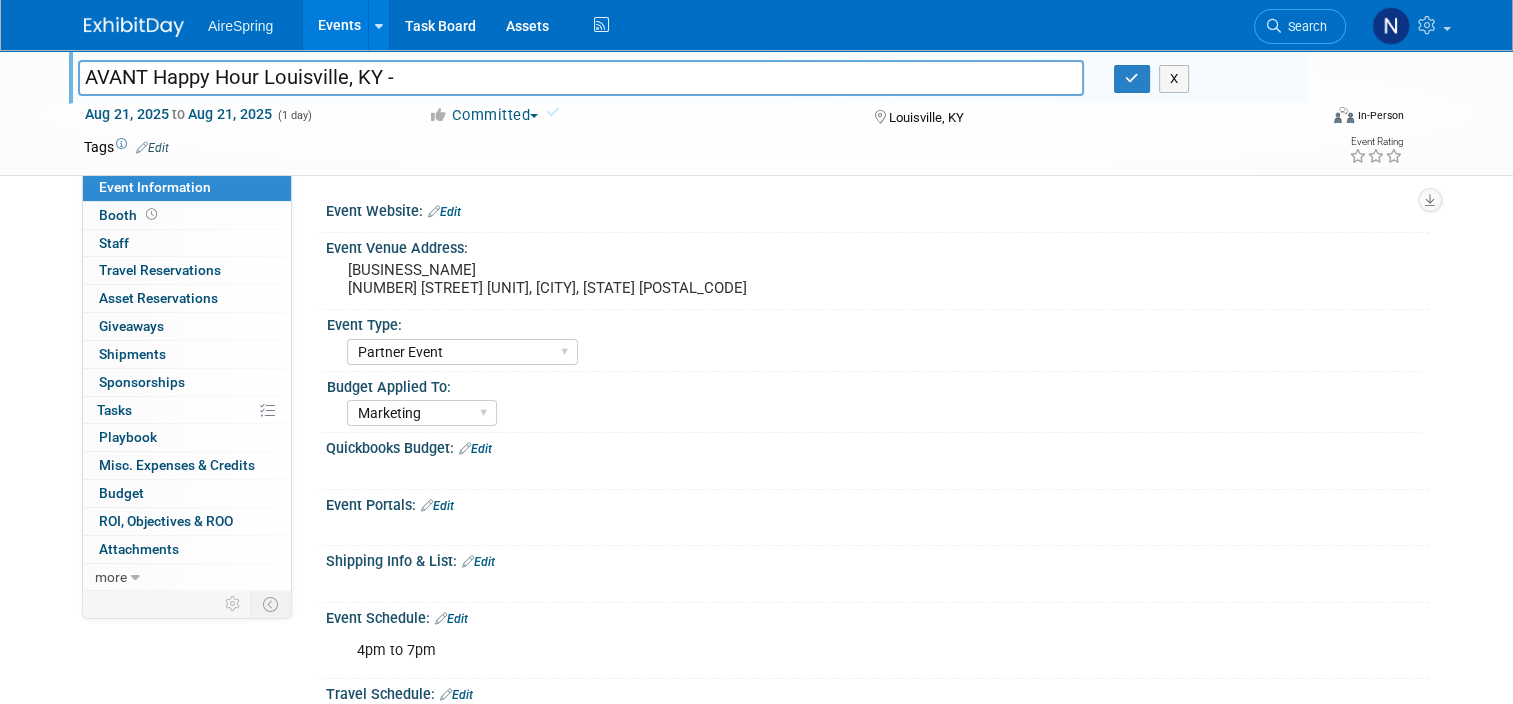 click on "AVANT Happy Hour Louisville, KY -" at bounding box center (581, 77) 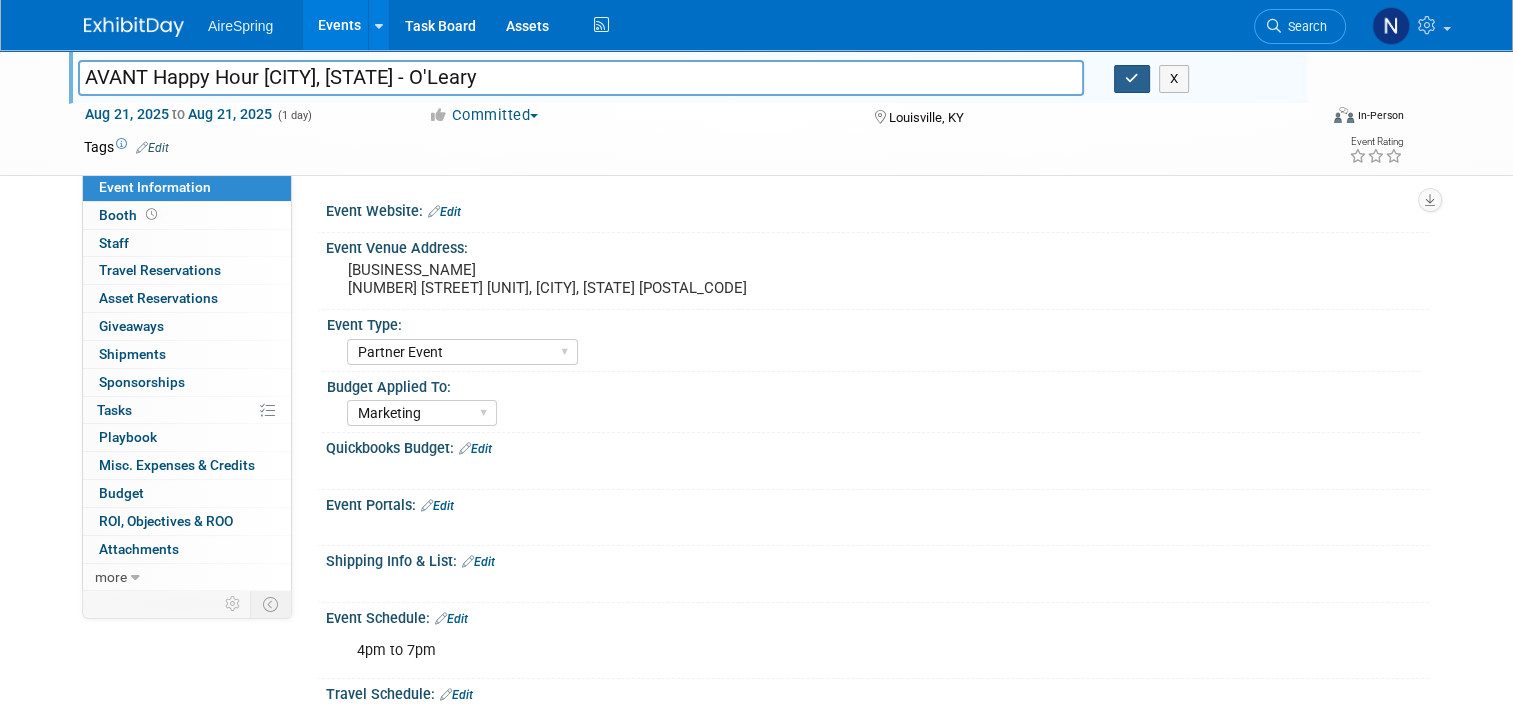 type on "AVANT Happy Hour Louisville, [STATE] - [LAST]" 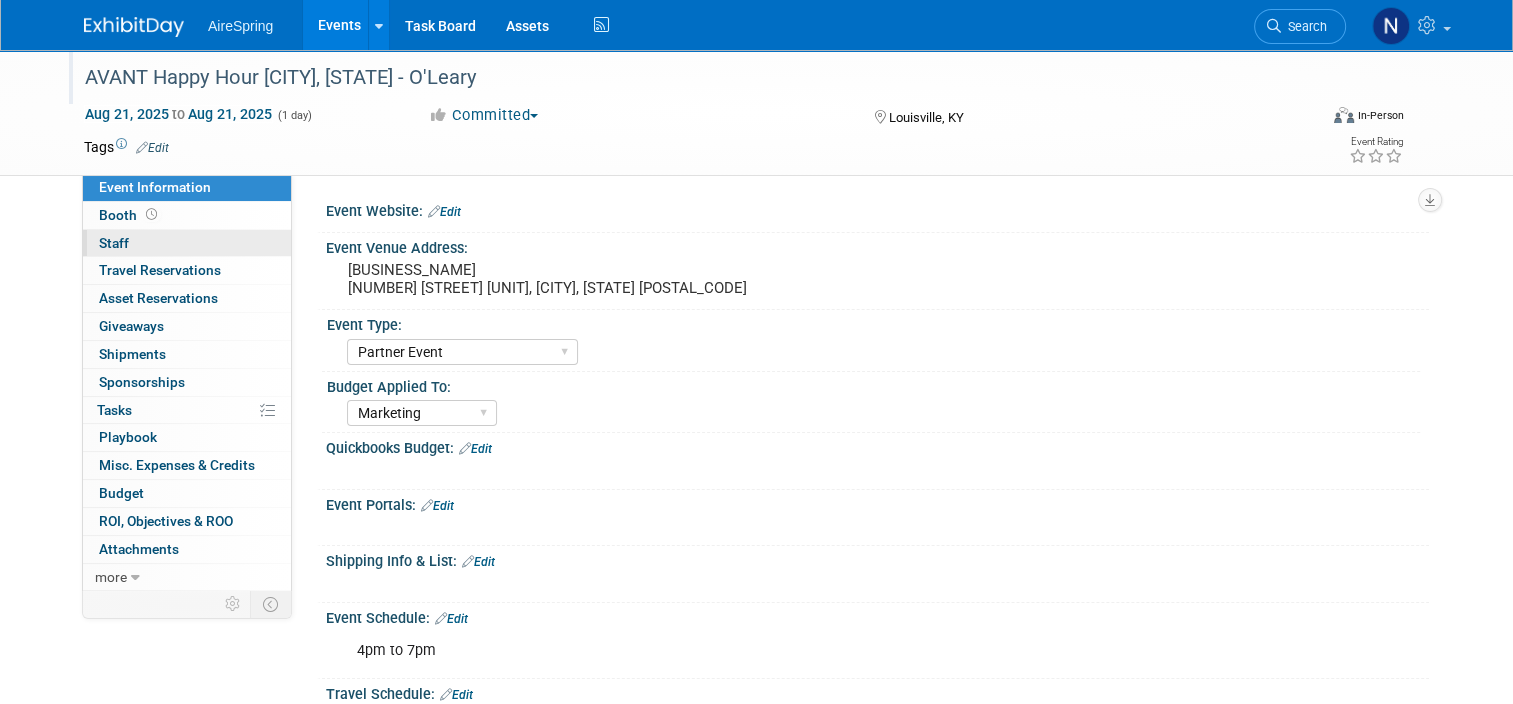 click on "0
Staff 0" at bounding box center [187, 243] 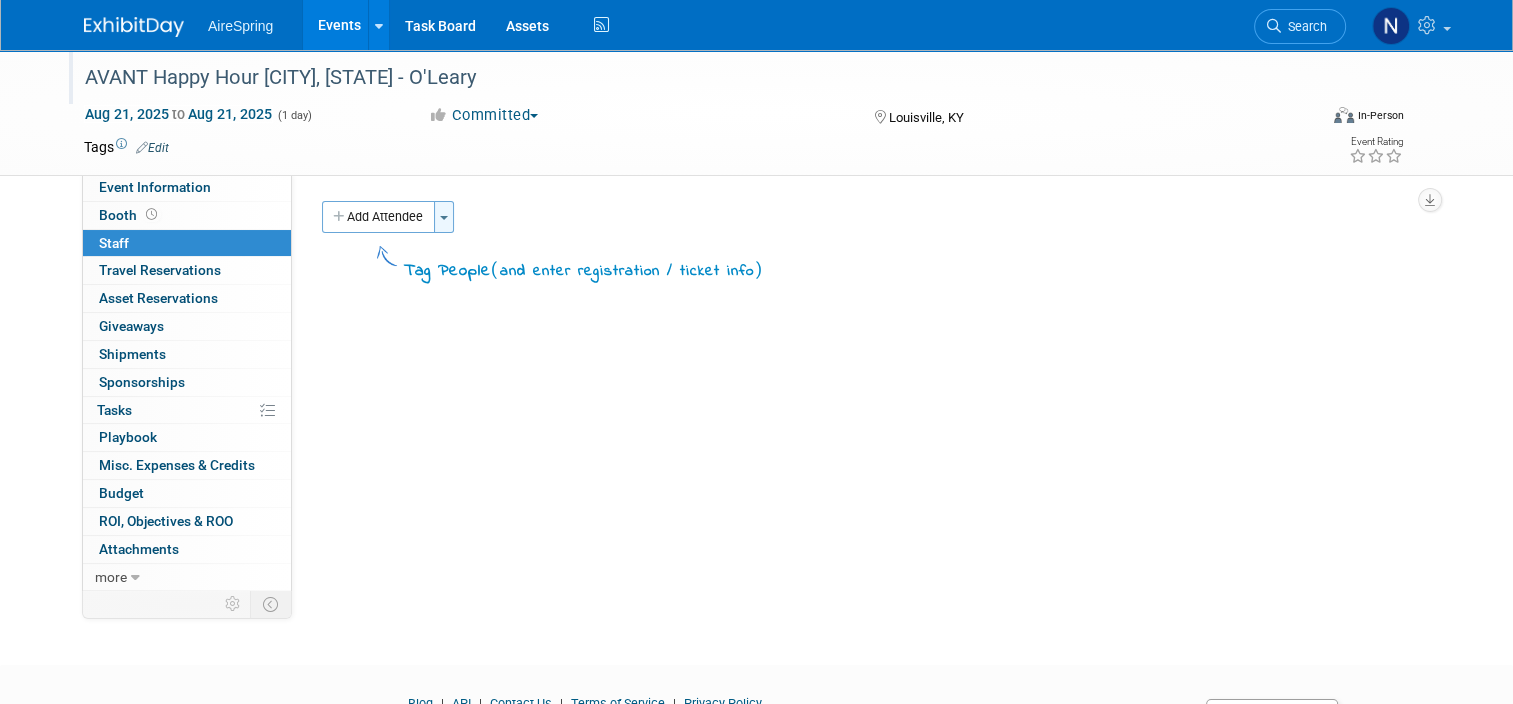 click at bounding box center [444, 218] 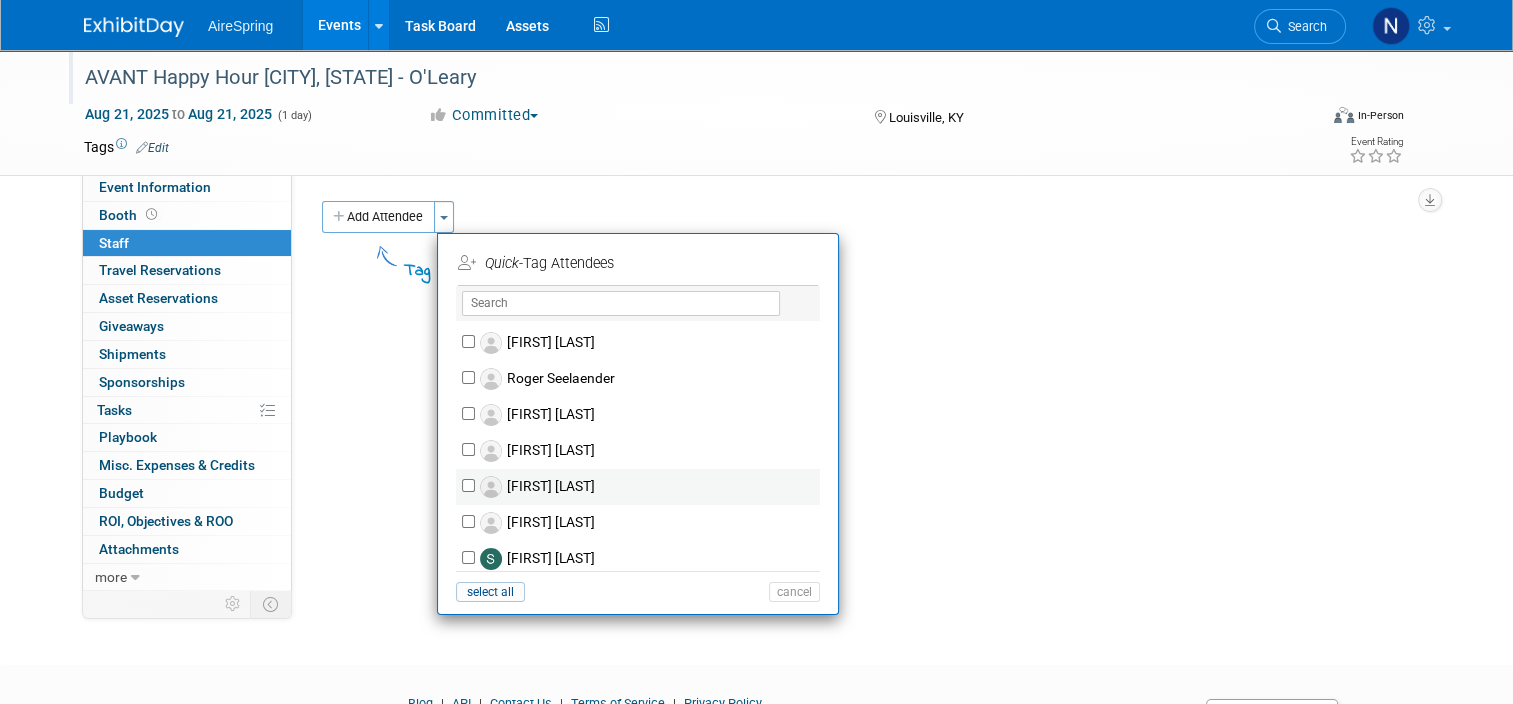 scroll, scrollTop: 2705, scrollLeft: 0, axis: vertical 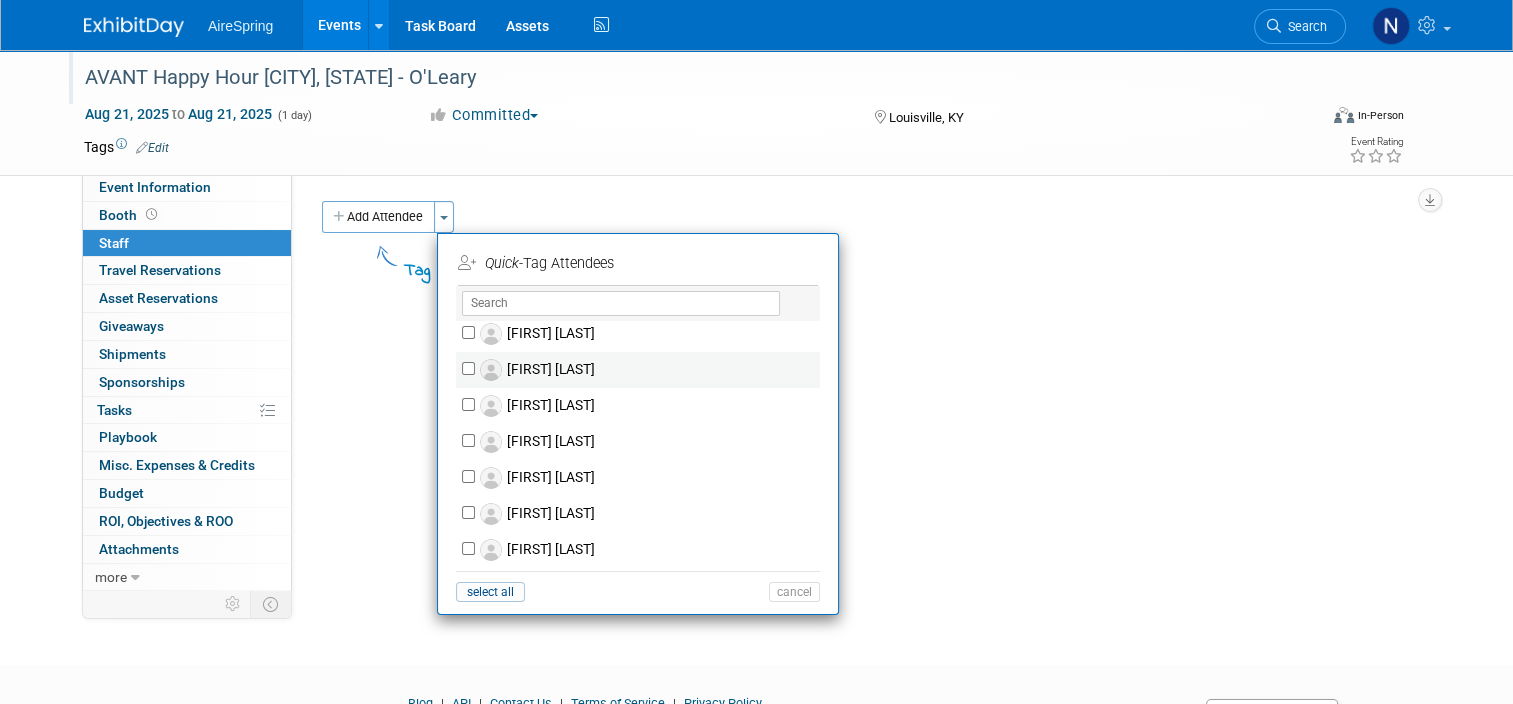 click on "[FIRST] [LAST]" at bounding box center (651, 370) 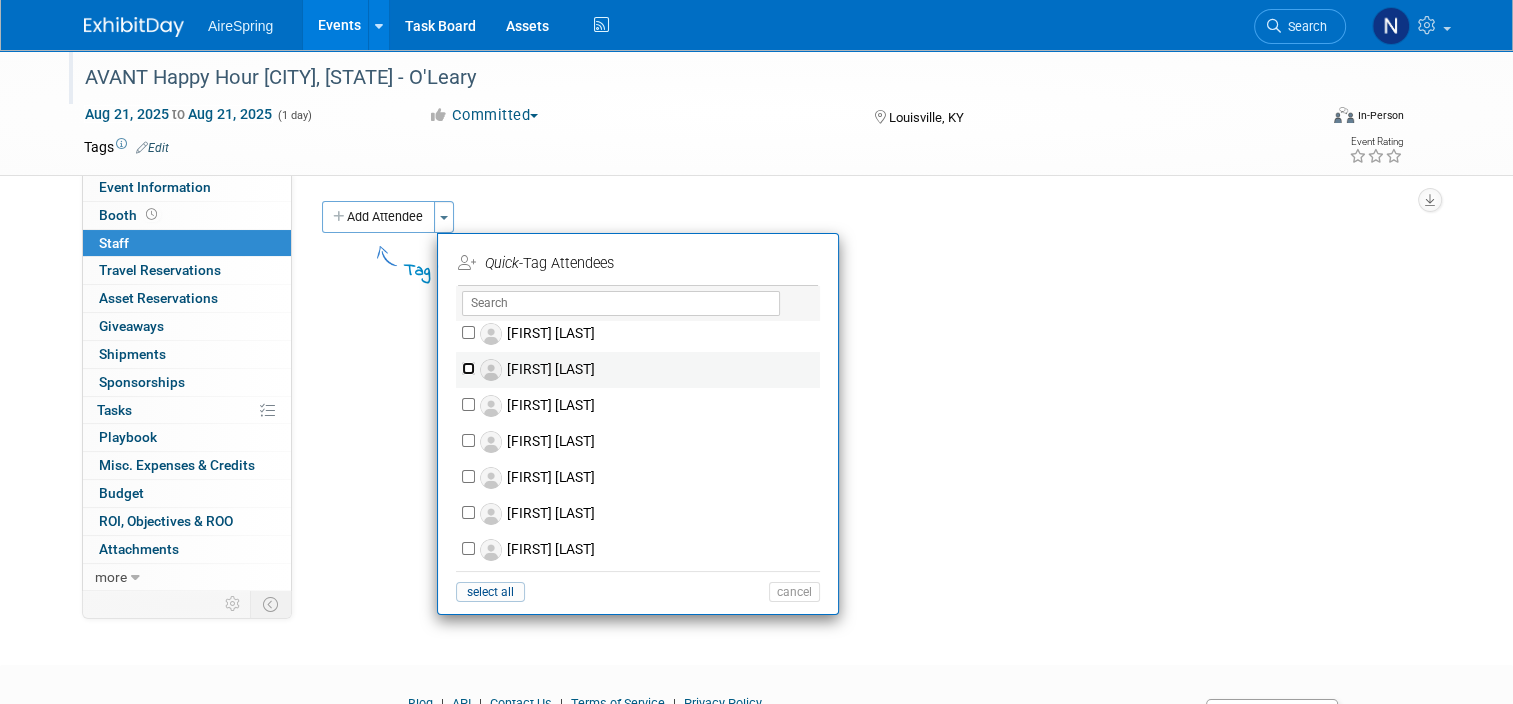 click on "[FIRST] [LAST]" at bounding box center [468, 368] 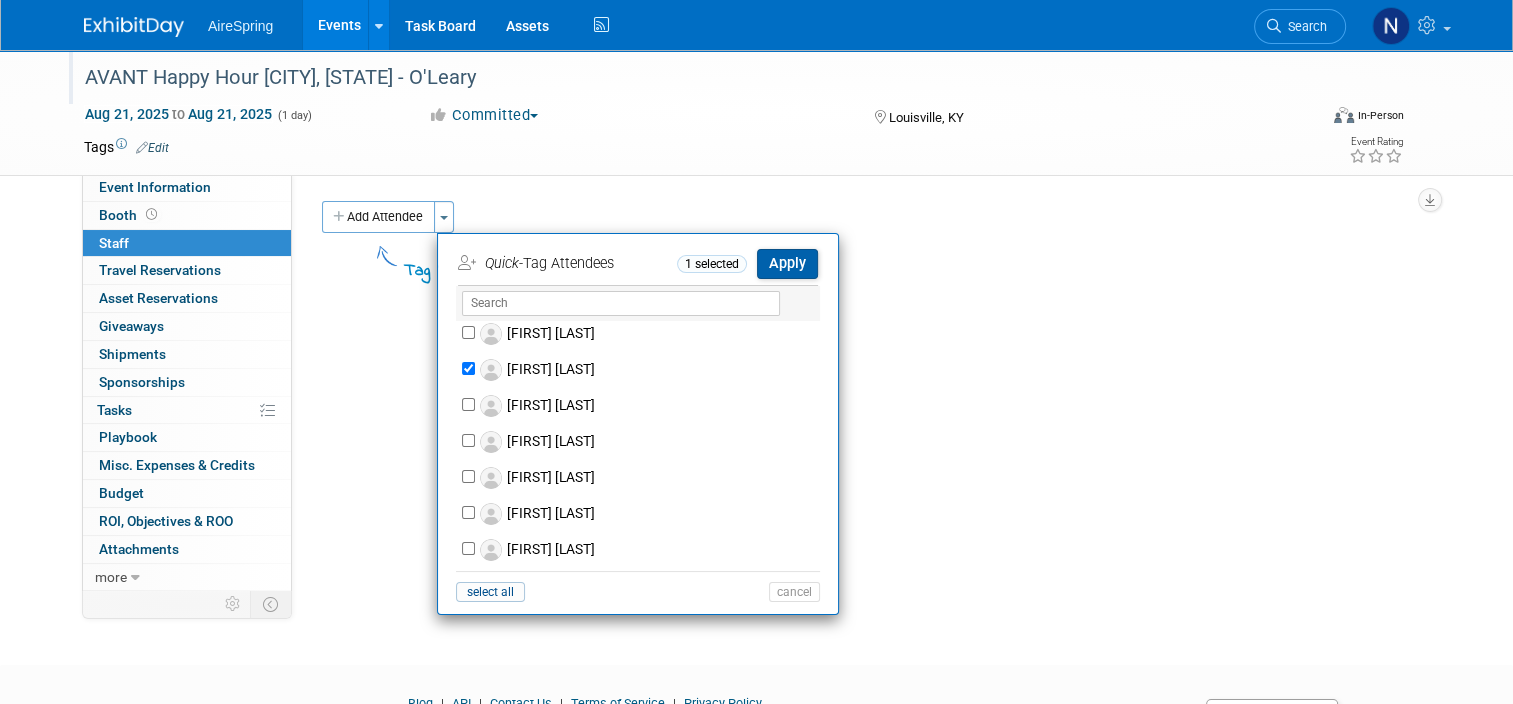 click on "Apply" at bounding box center (787, 263) 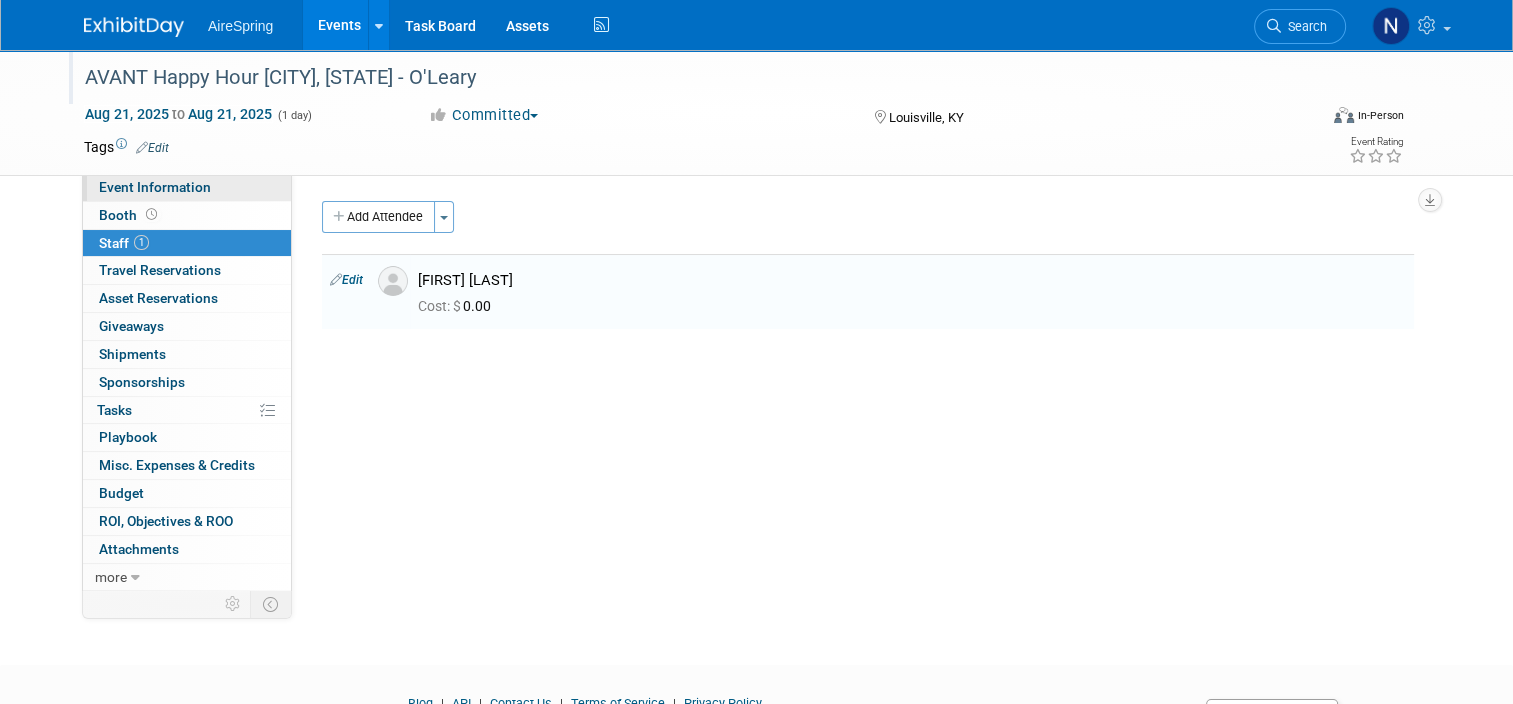 click on "Event Information" at bounding box center [187, 187] 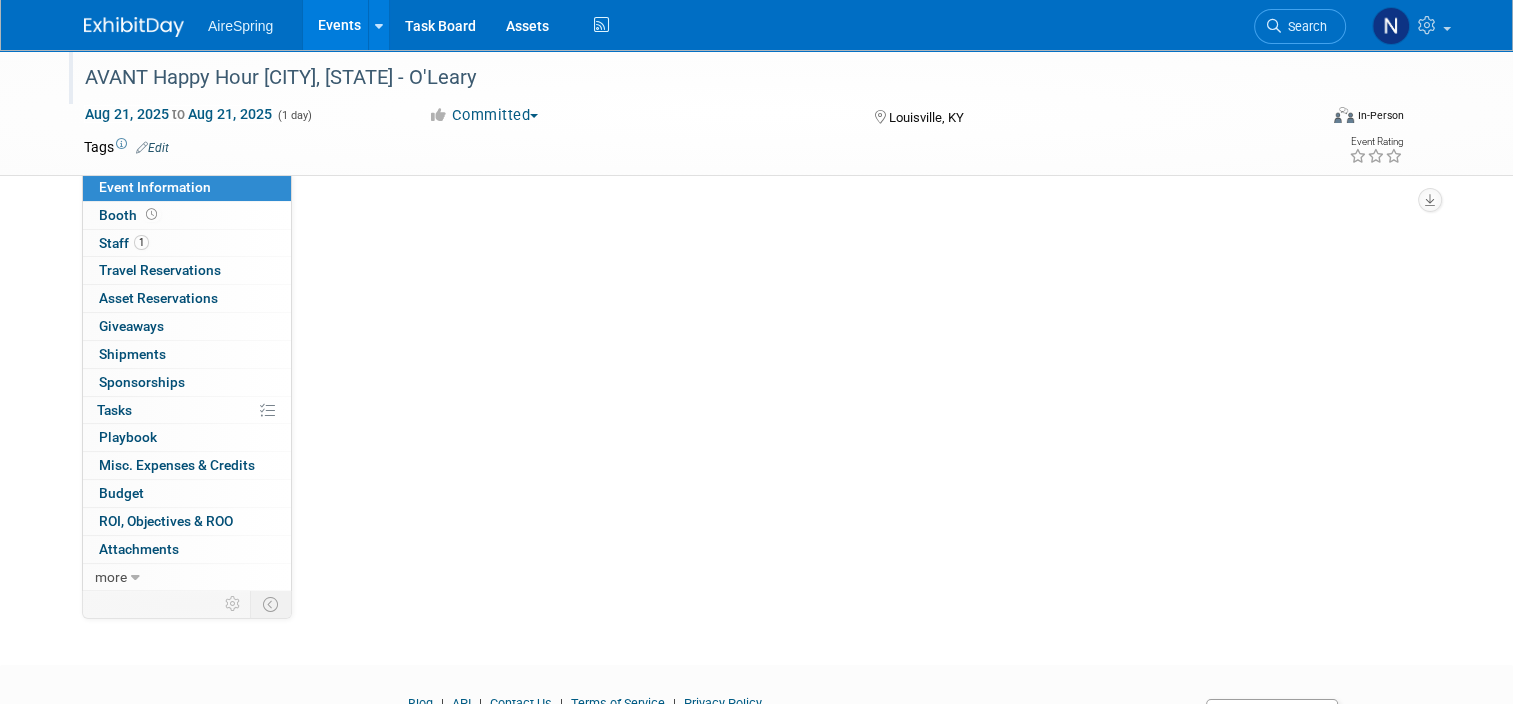 select on "Partner Event" 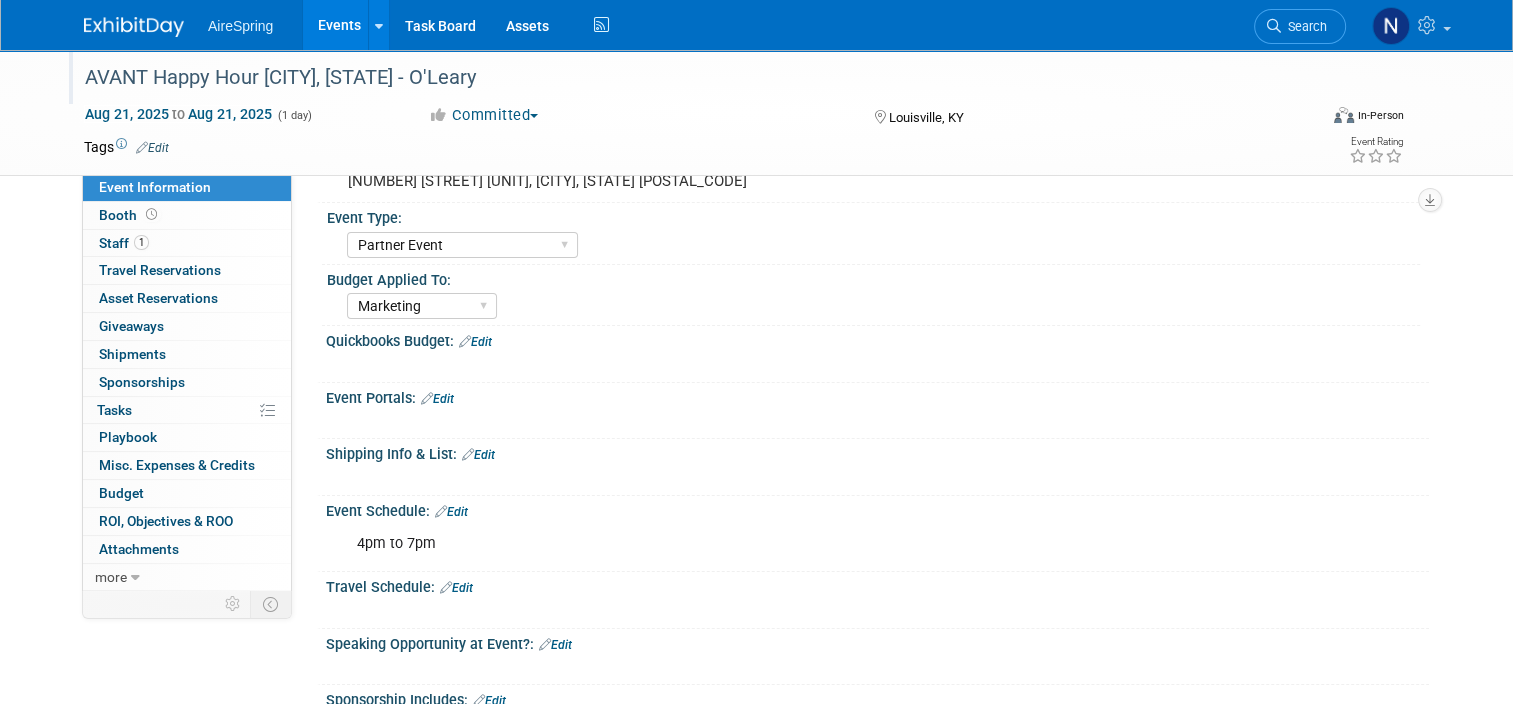 scroll, scrollTop: 0, scrollLeft: 0, axis: both 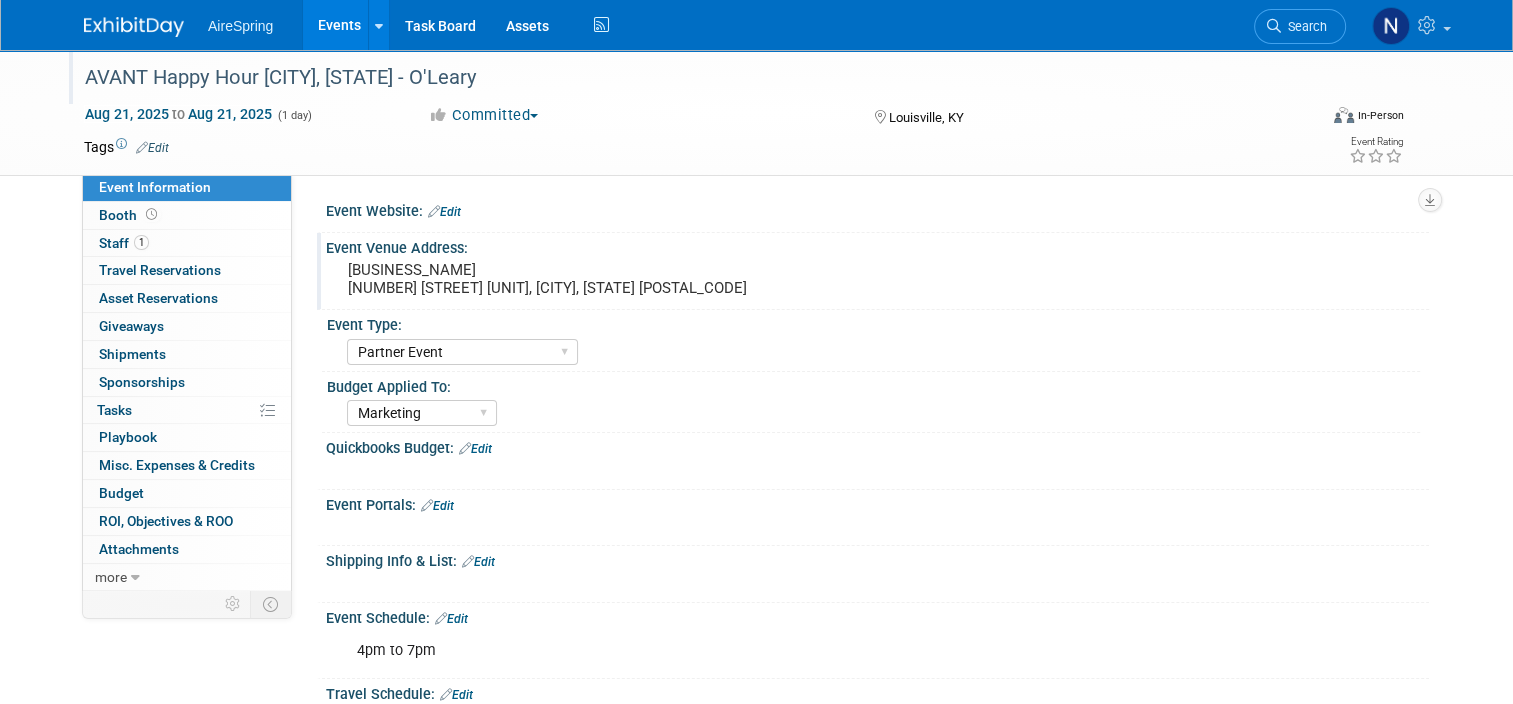 click on "Drake's - St. Matthews
3939 Shelbyville Rd #101, Louisville, KY 40207" at bounding box center (556, 279) 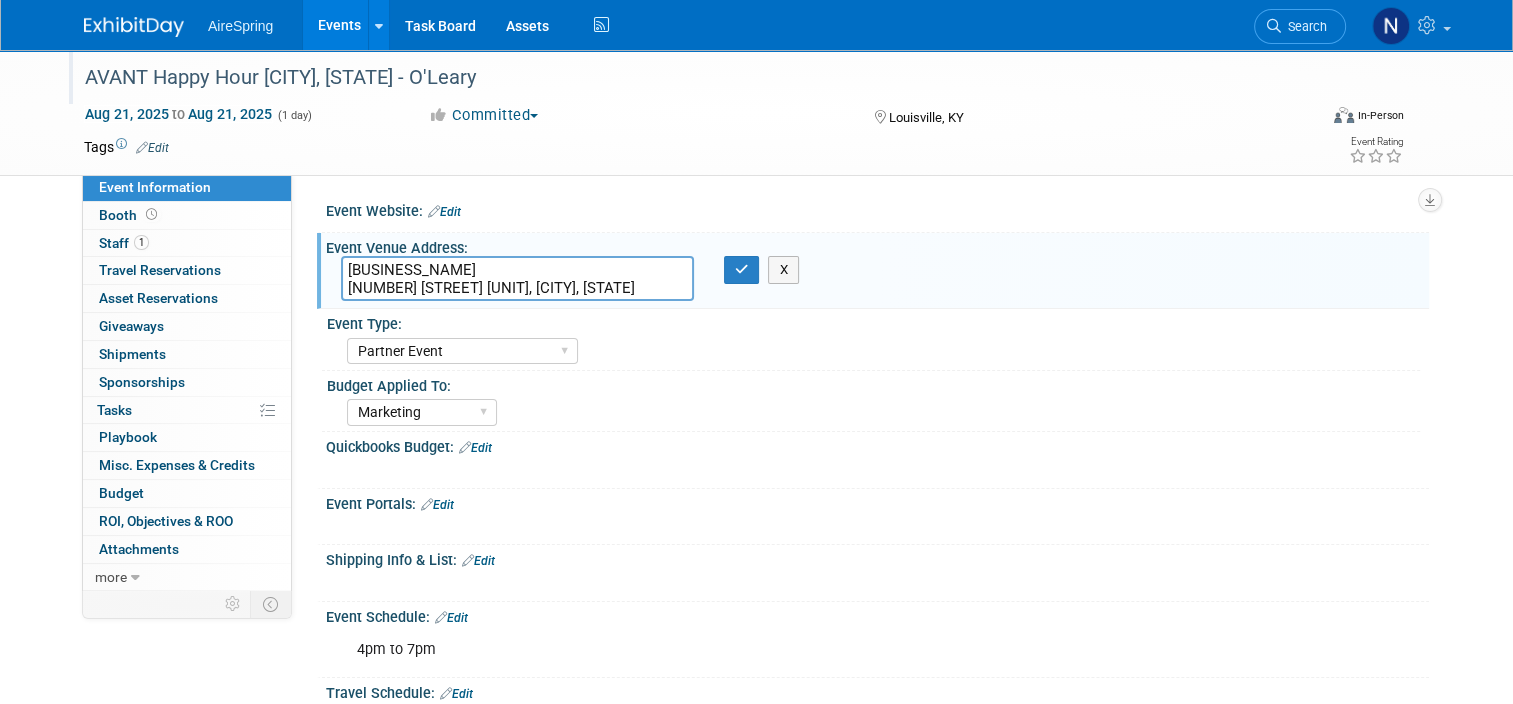drag, startPoint x: 499, startPoint y: 268, endPoint x: 327, endPoint y: 274, distance: 172.10461 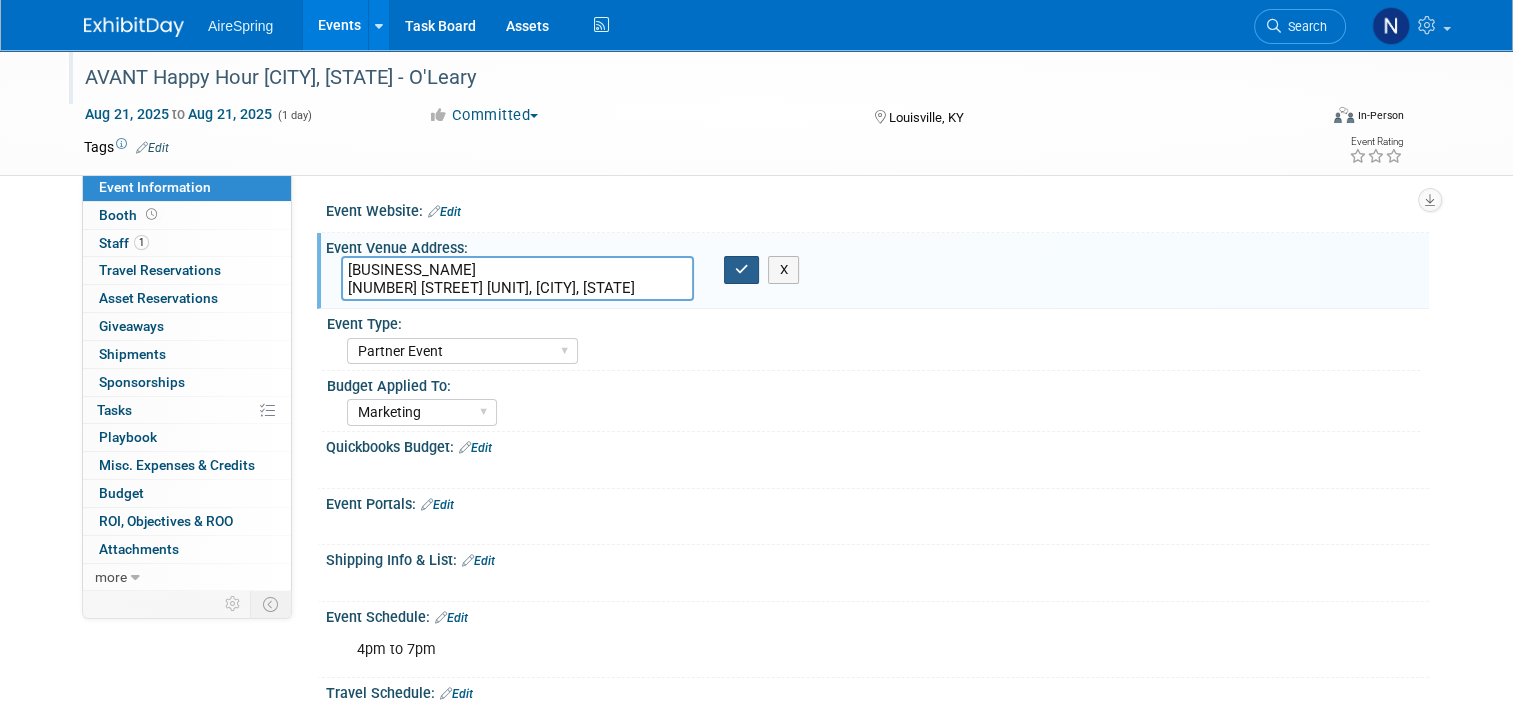 click at bounding box center [742, 270] 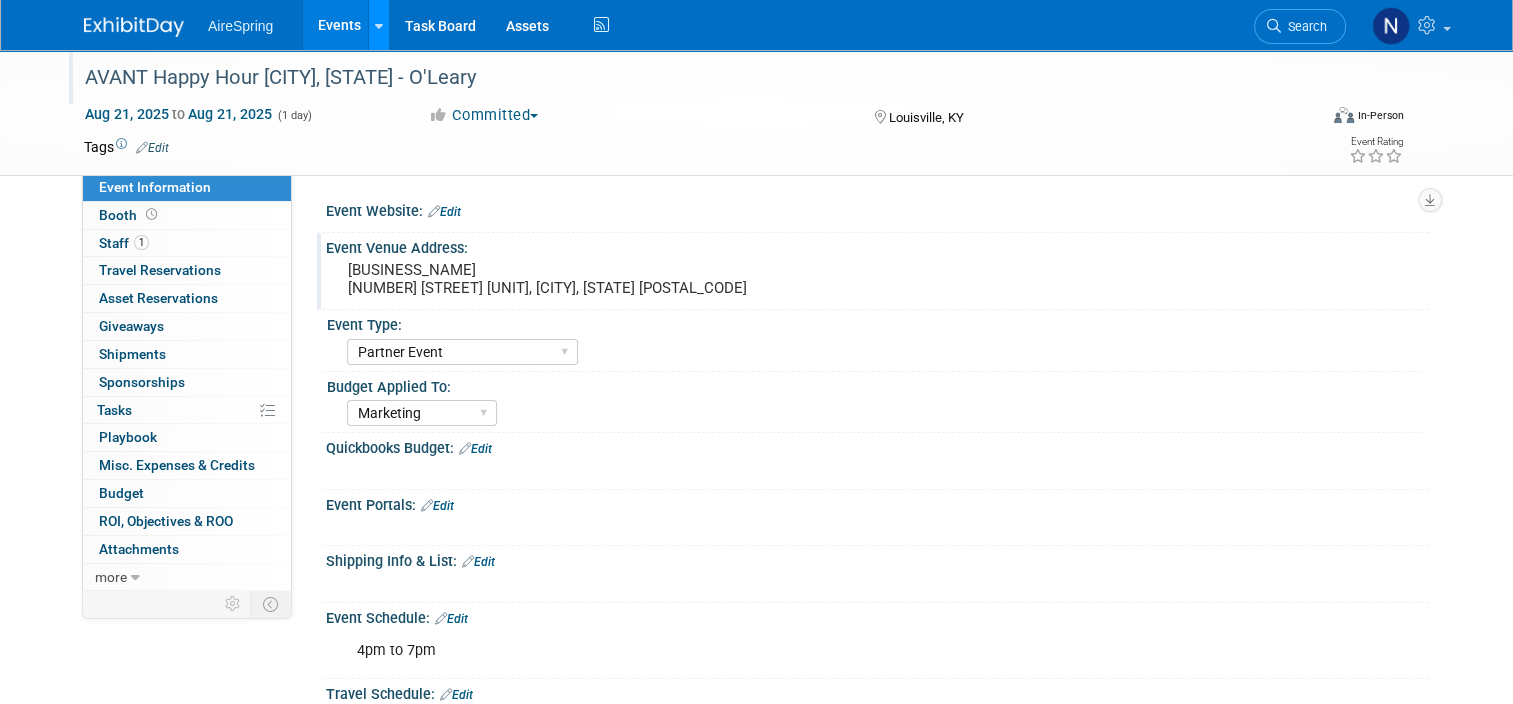 click at bounding box center (378, 25) 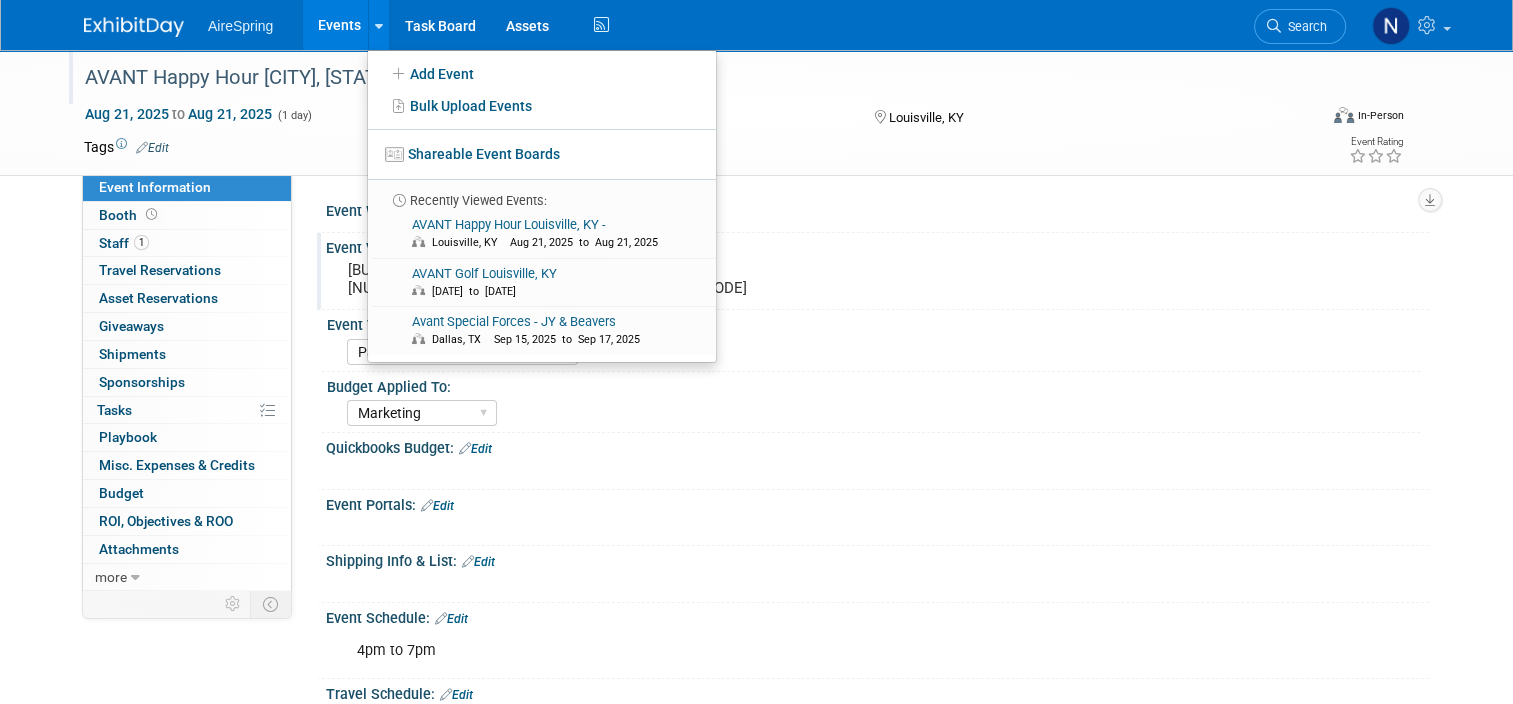 click on "Events" at bounding box center [339, 25] 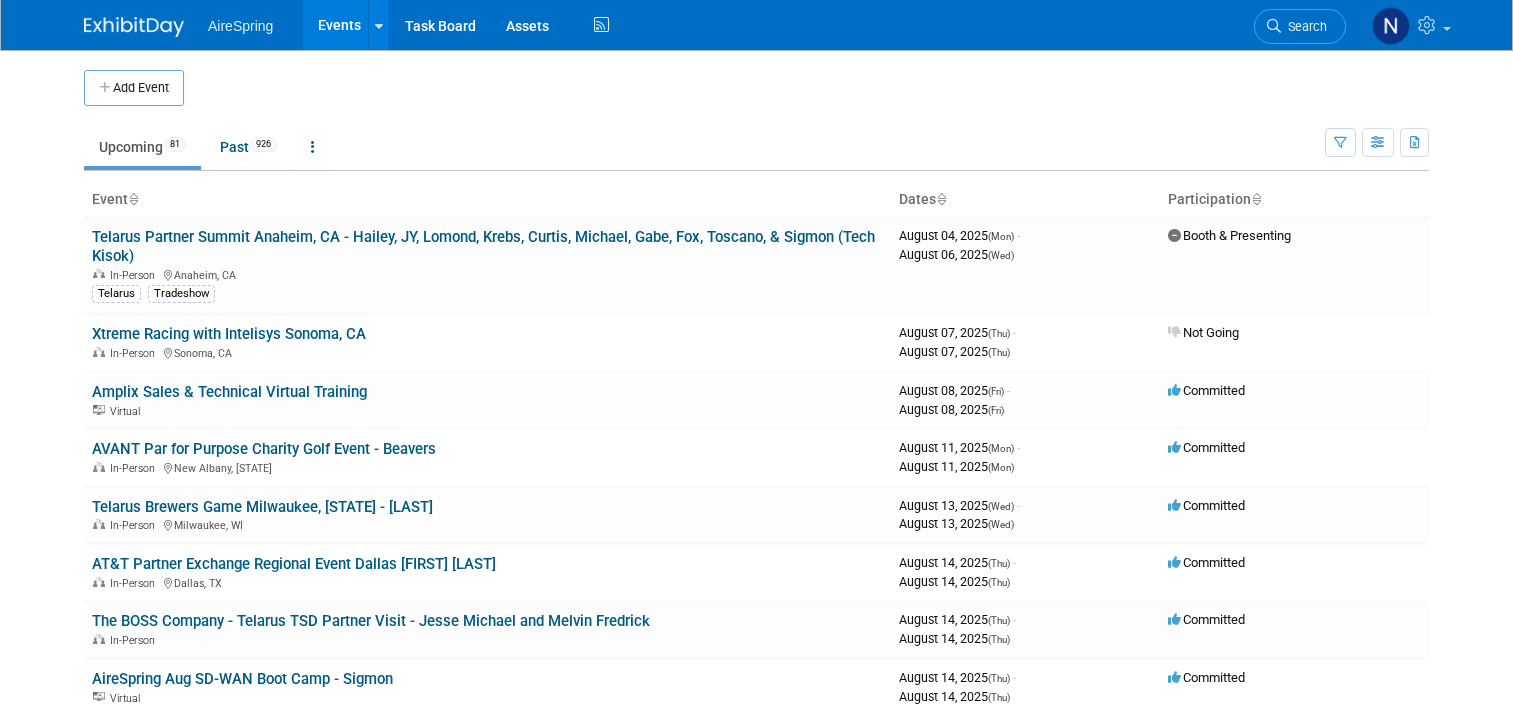 scroll, scrollTop: 0, scrollLeft: 0, axis: both 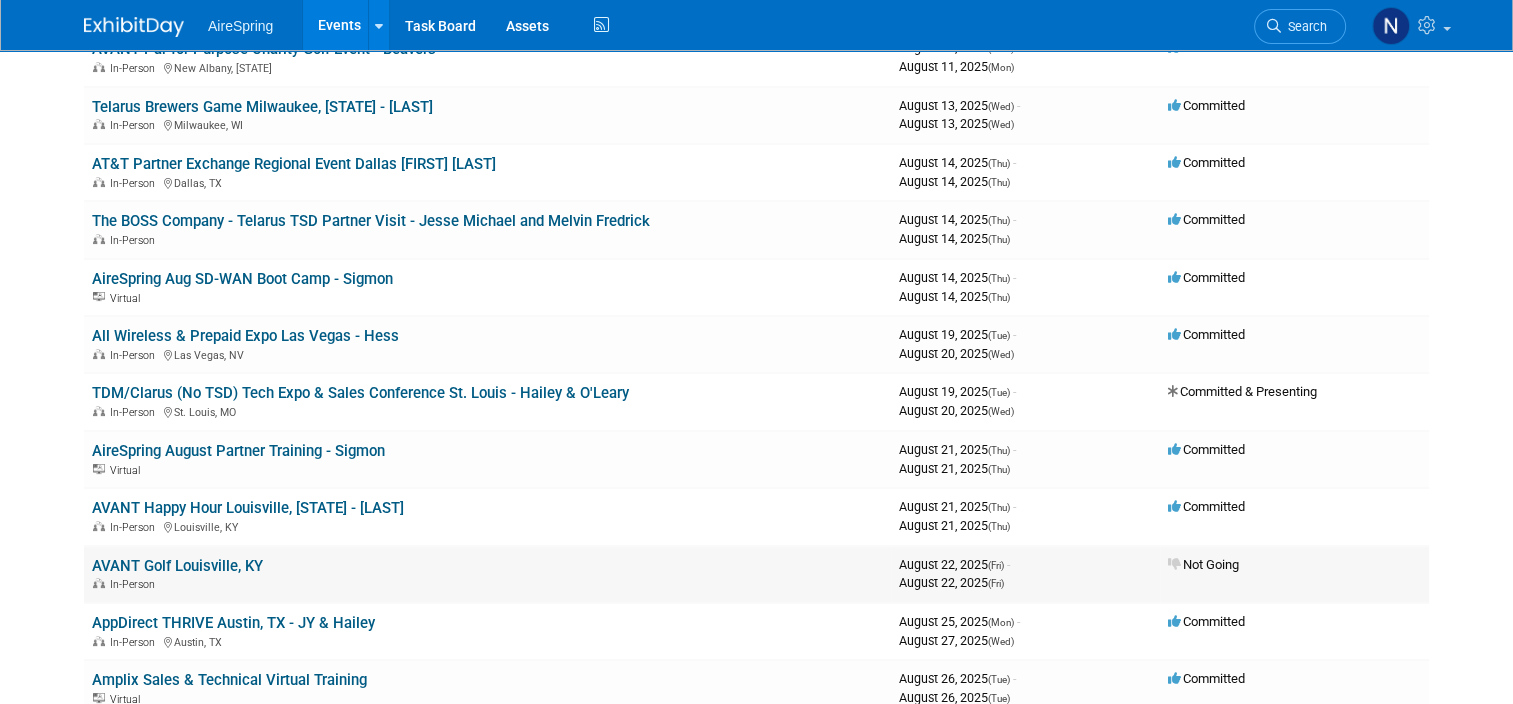 click on "AVANT Golf Louisville, [STATE]
In-Person" at bounding box center (487, 574) 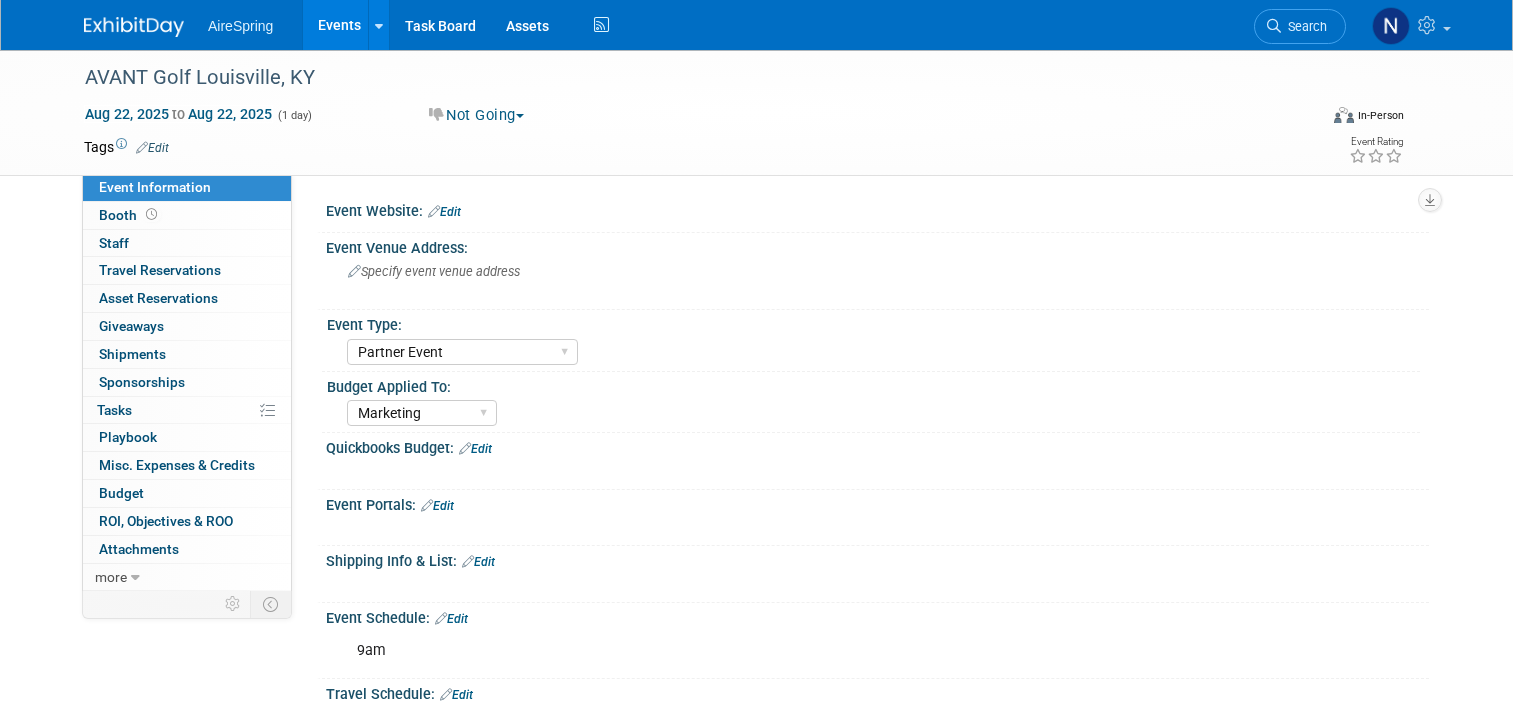 select on "Partner Event" 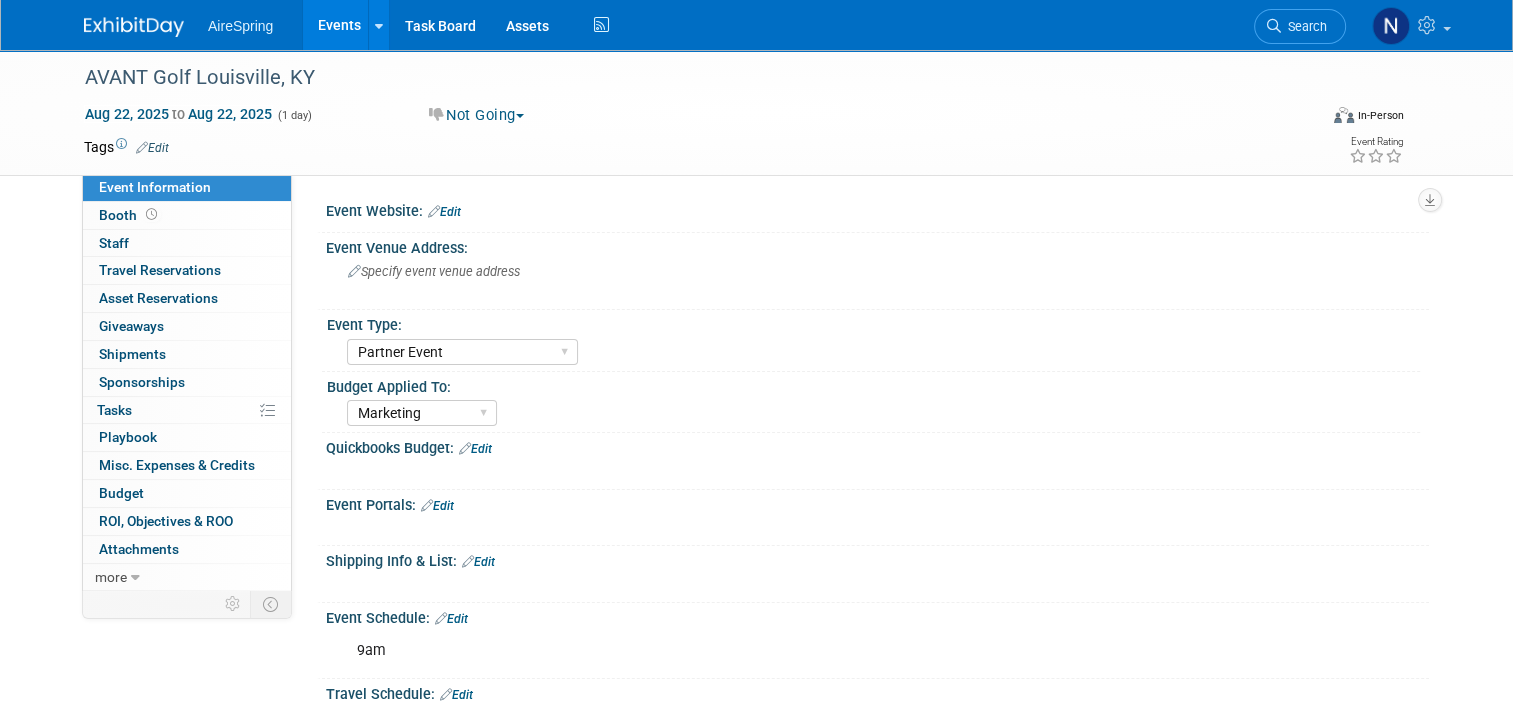 scroll, scrollTop: 0, scrollLeft: 0, axis: both 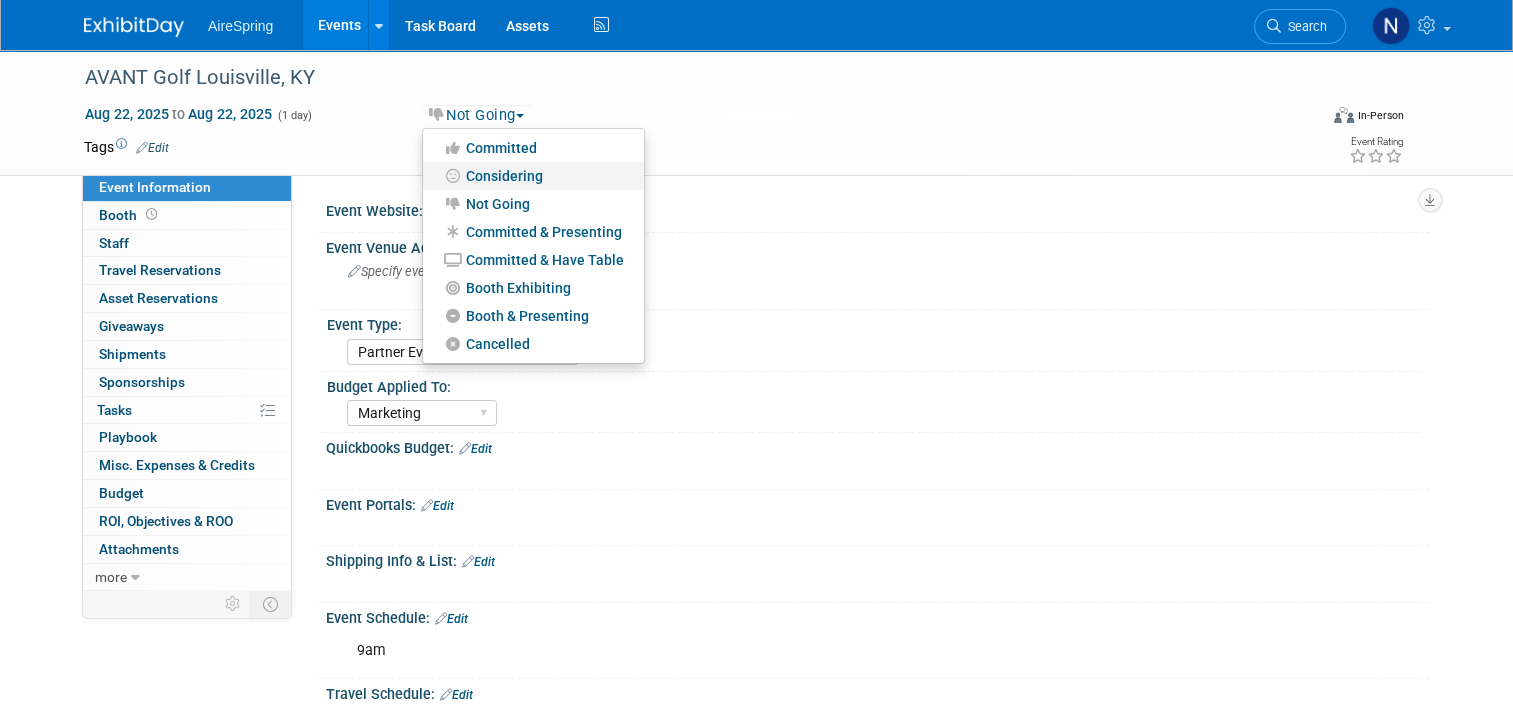 click on "Considering" at bounding box center [533, 176] 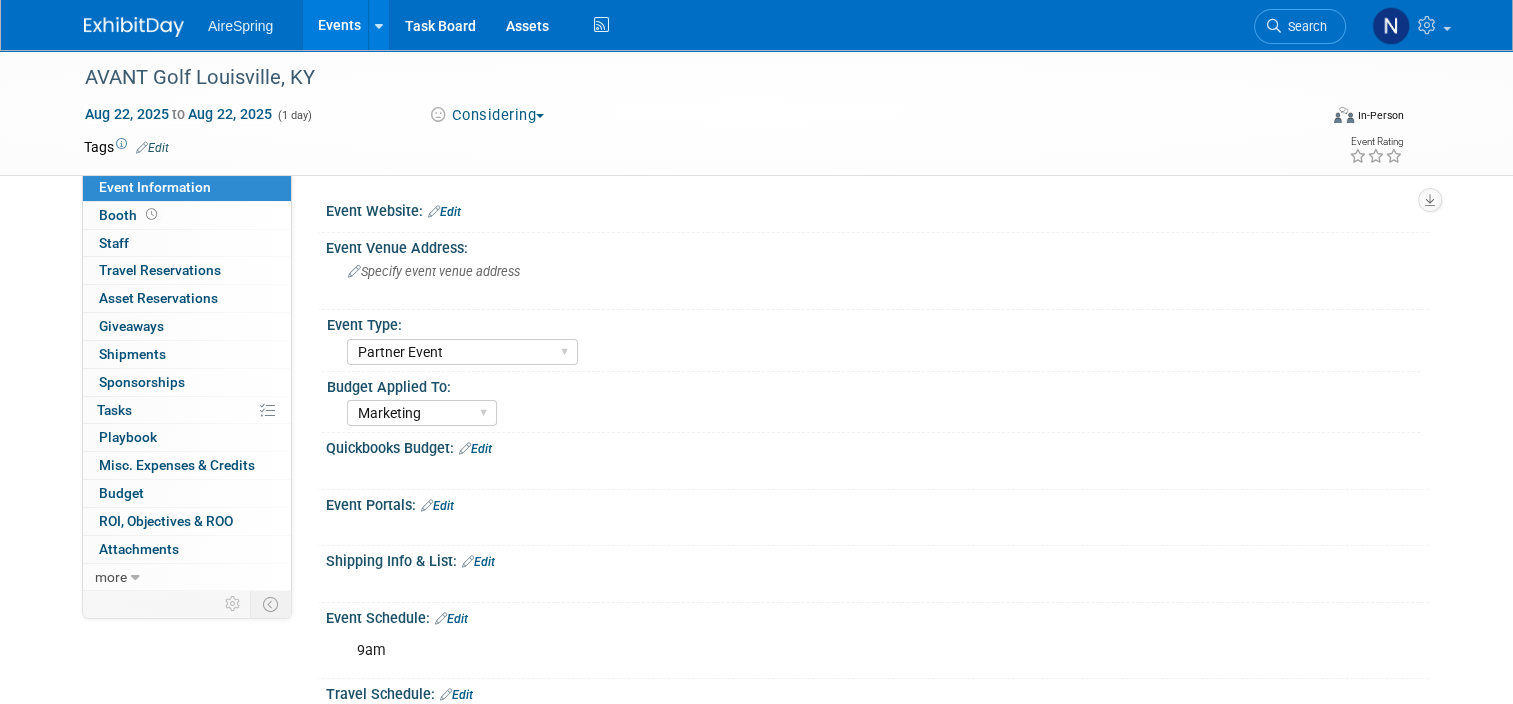 scroll, scrollTop: 400, scrollLeft: 0, axis: vertical 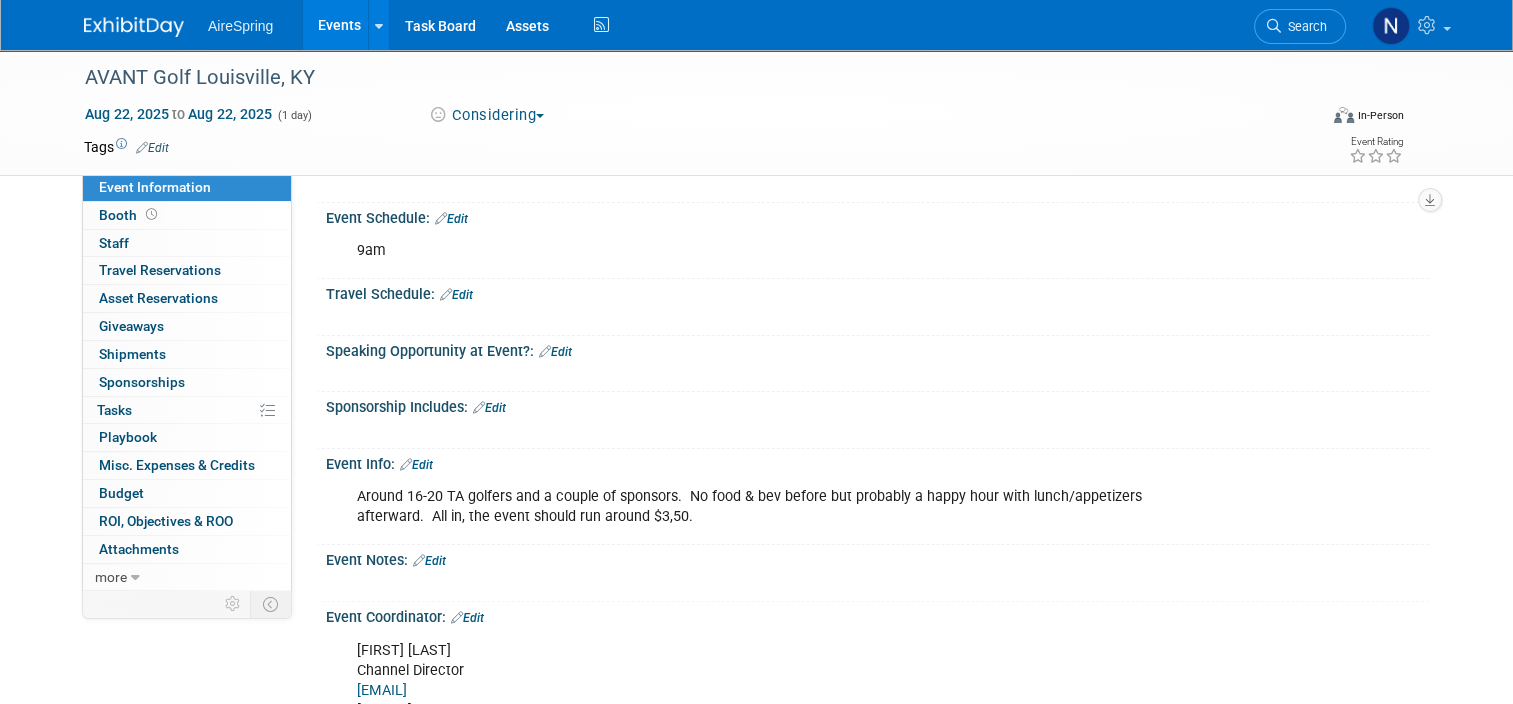 click on "Events" at bounding box center [339, 25] 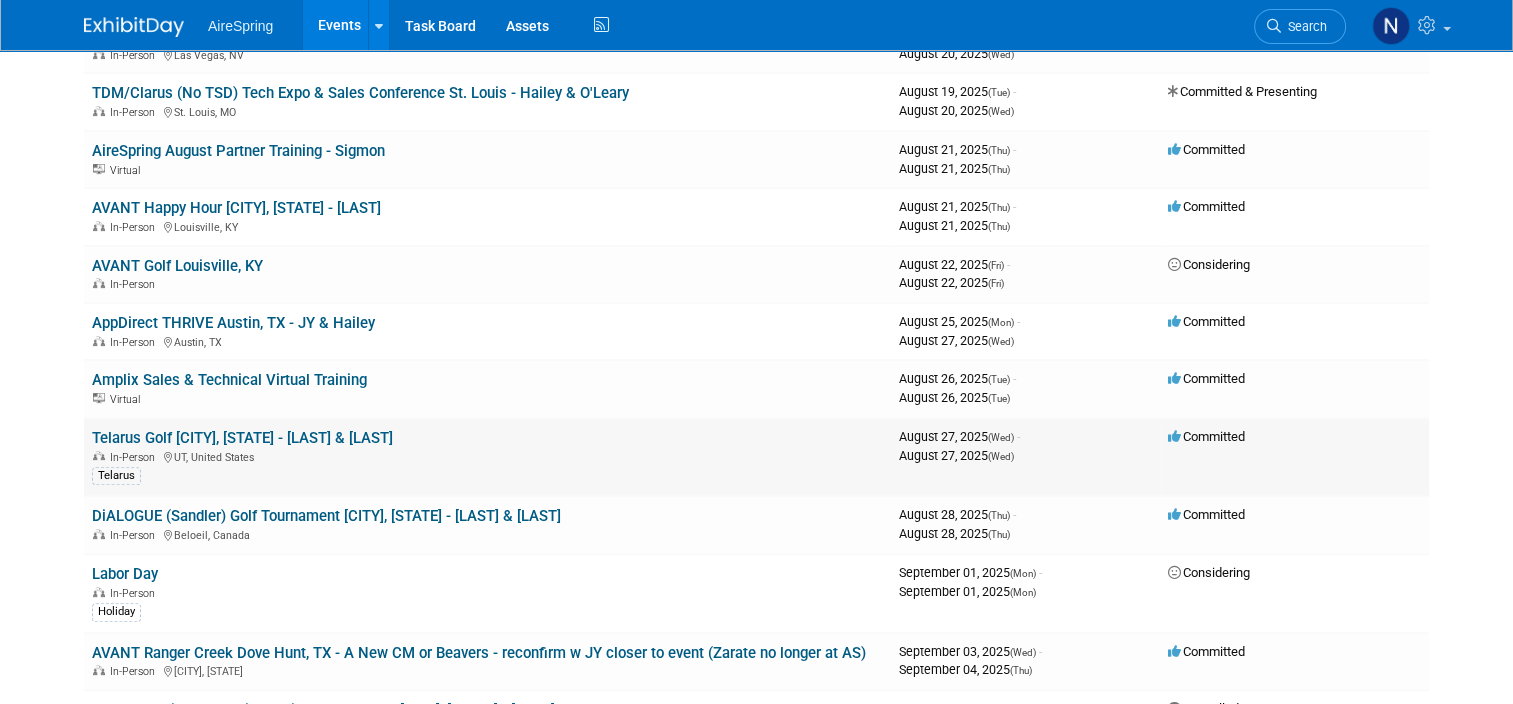 scroll, scrollTop: 0, scrollLeft: 0, axis: both 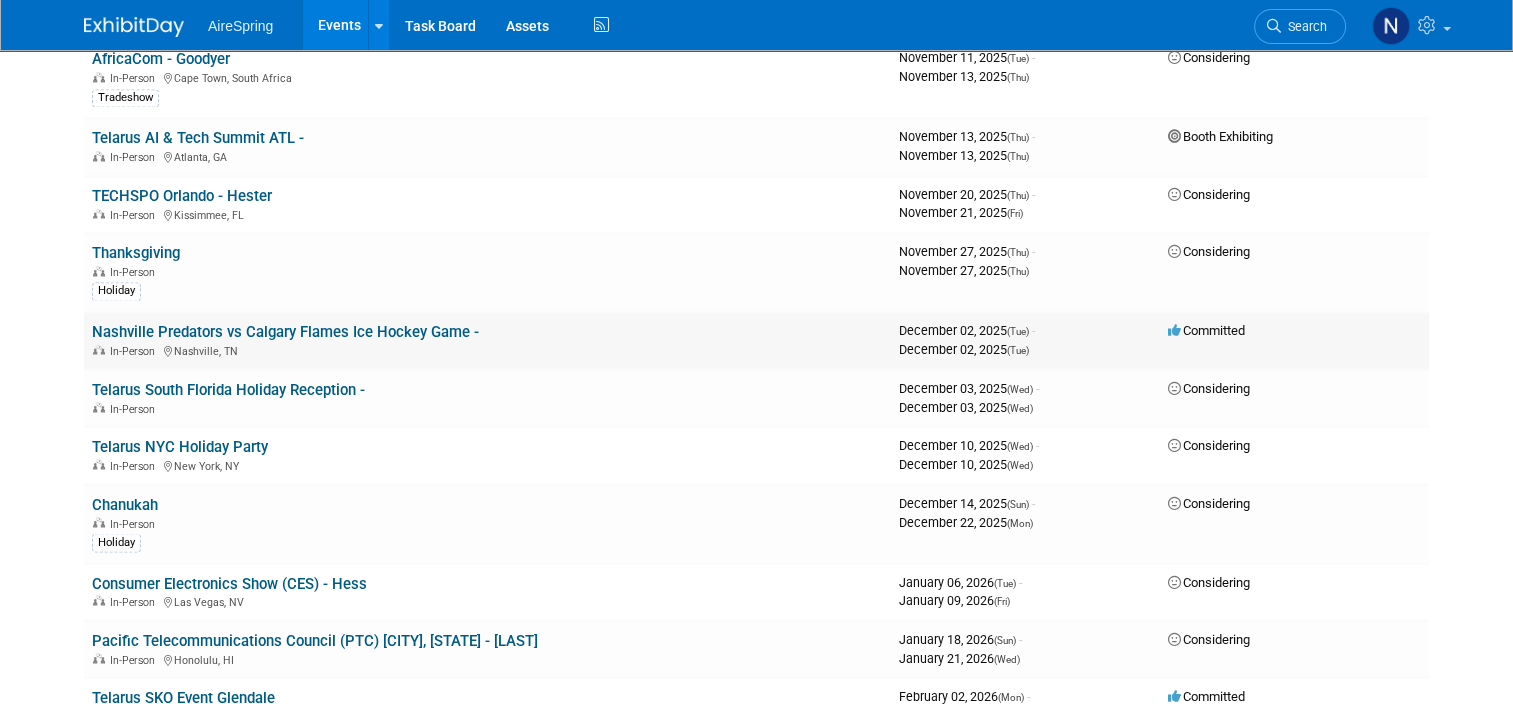 click on "Nashville Predators vs Calgary Flames Ice Hockey Game -" at bounding box center [285, 332] 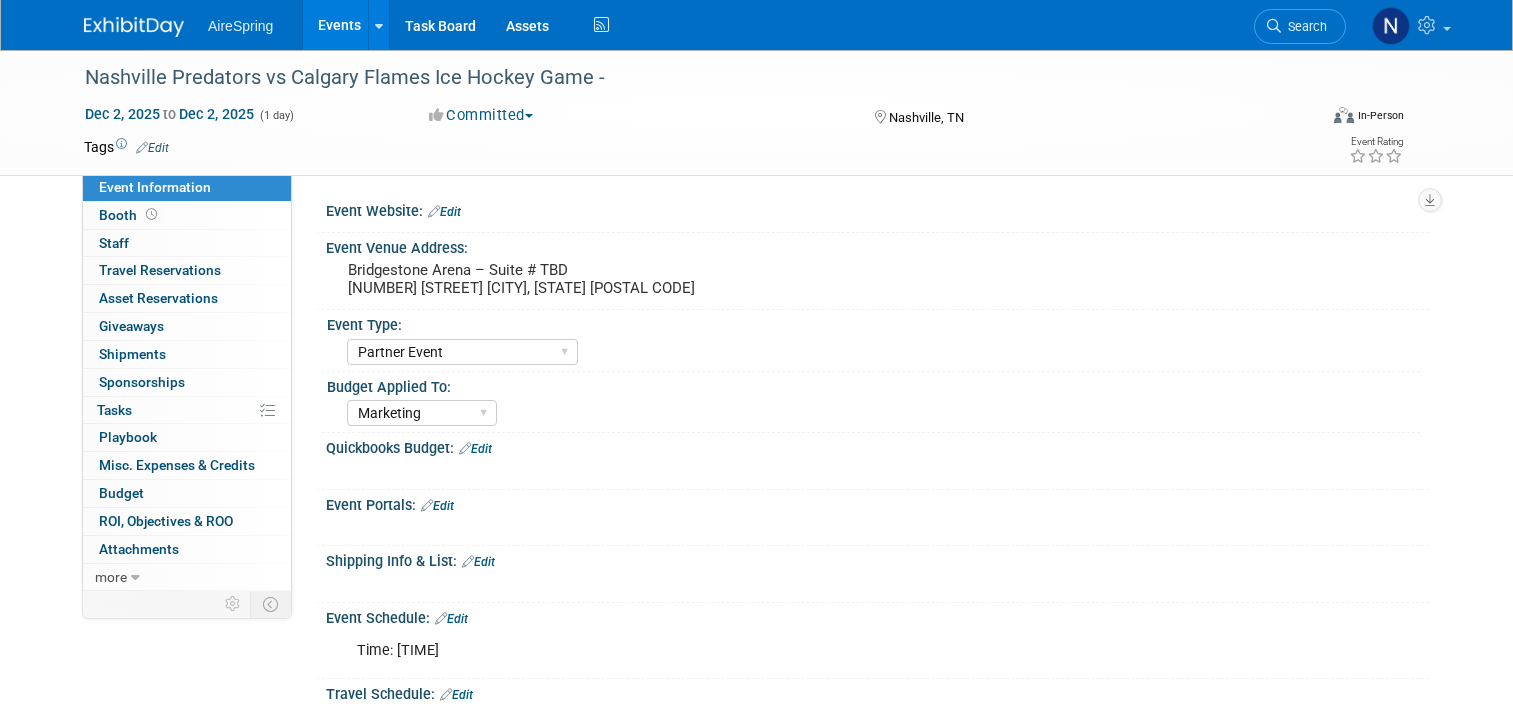 select on "Partner Event" 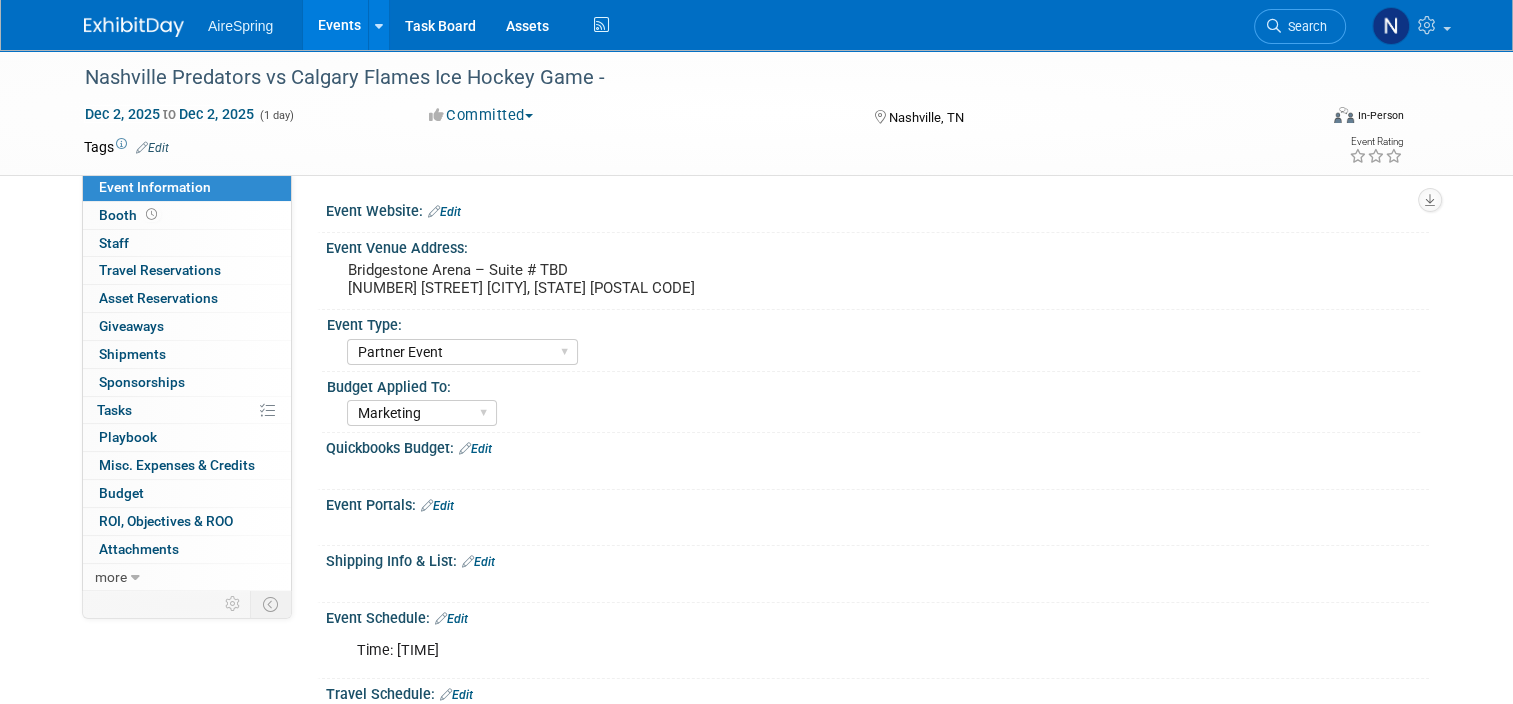 scroll, scrollTop: 0, scrollLeft: 0, axis: both 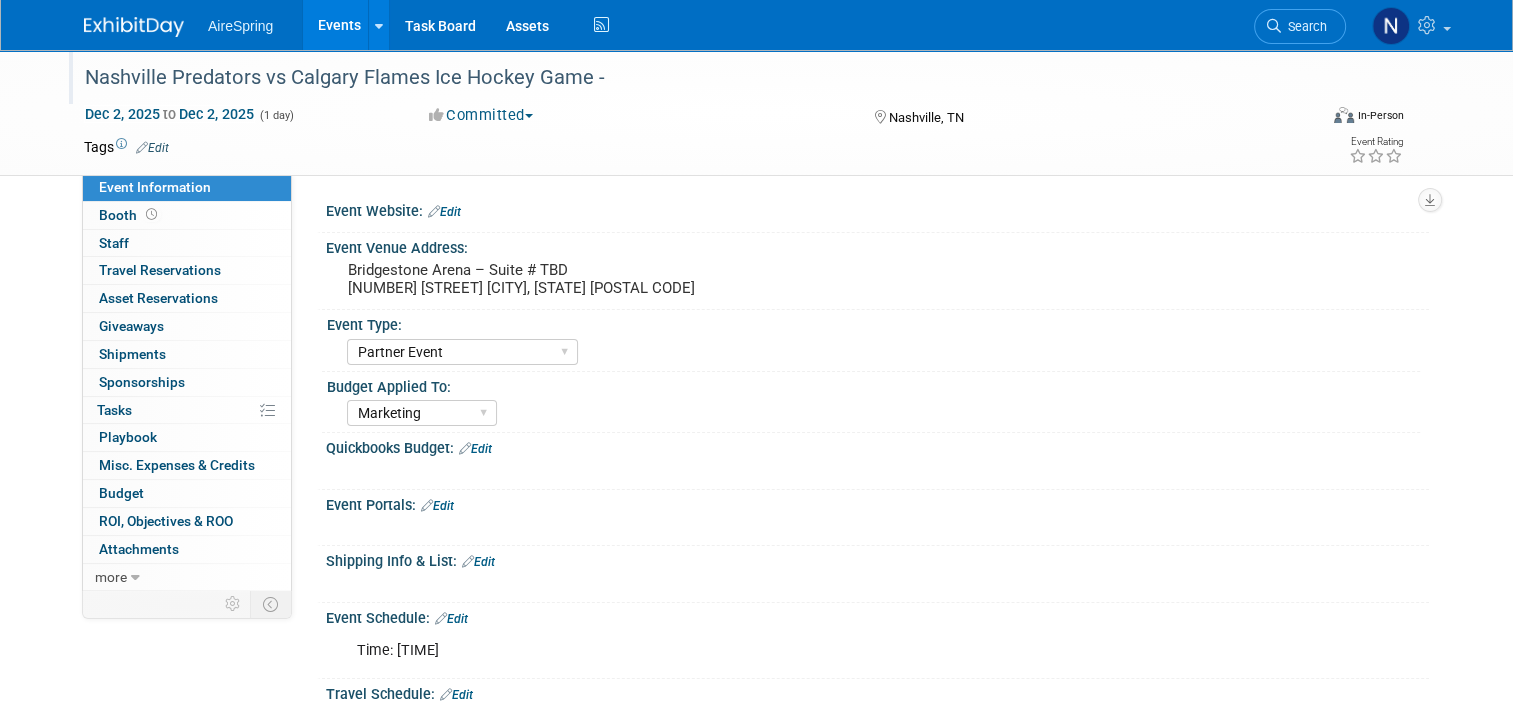 click on "Nashville Predators vs Calgary Flames Ice Hockey Game -" at bounding box center [685, 78] 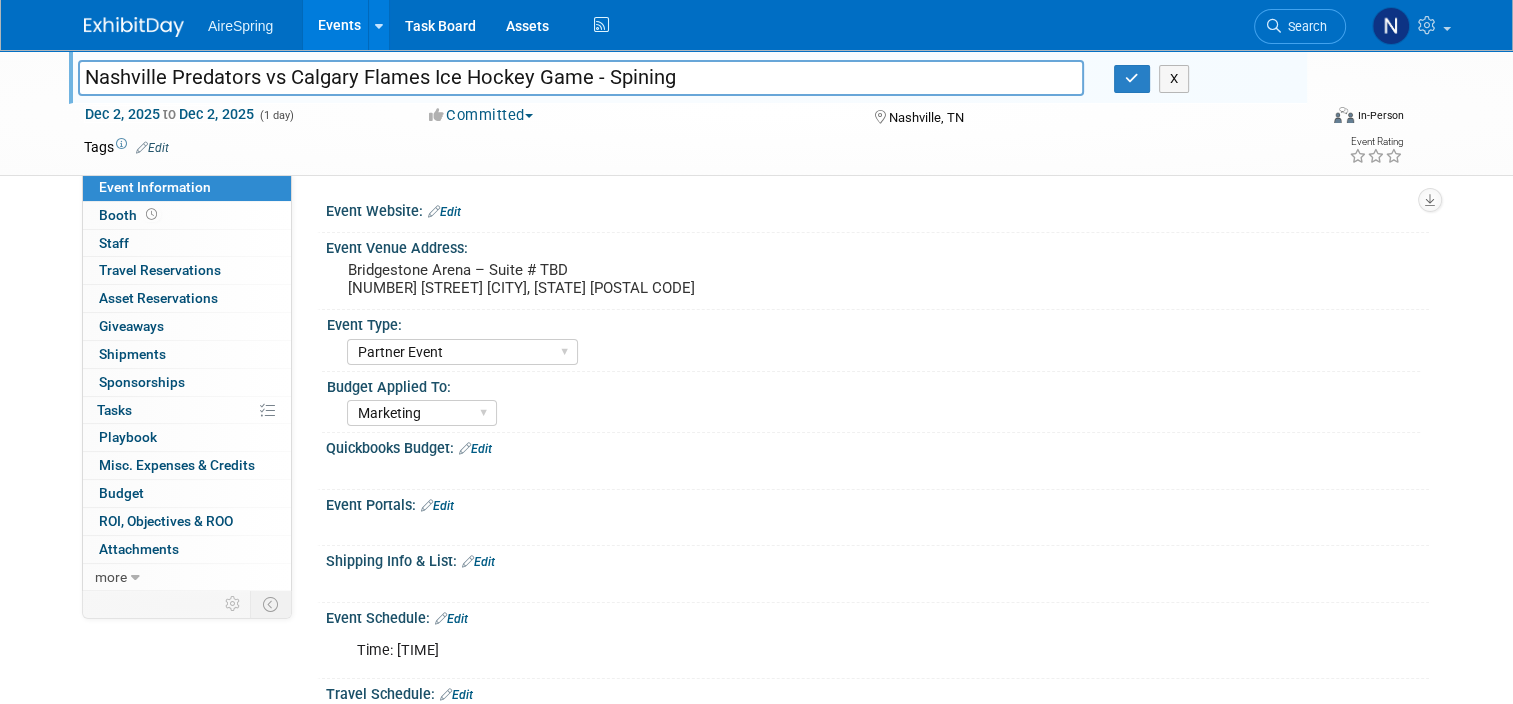type on "Nashville Predators vs Calgary Flames Ice Hockey Game - Spining" 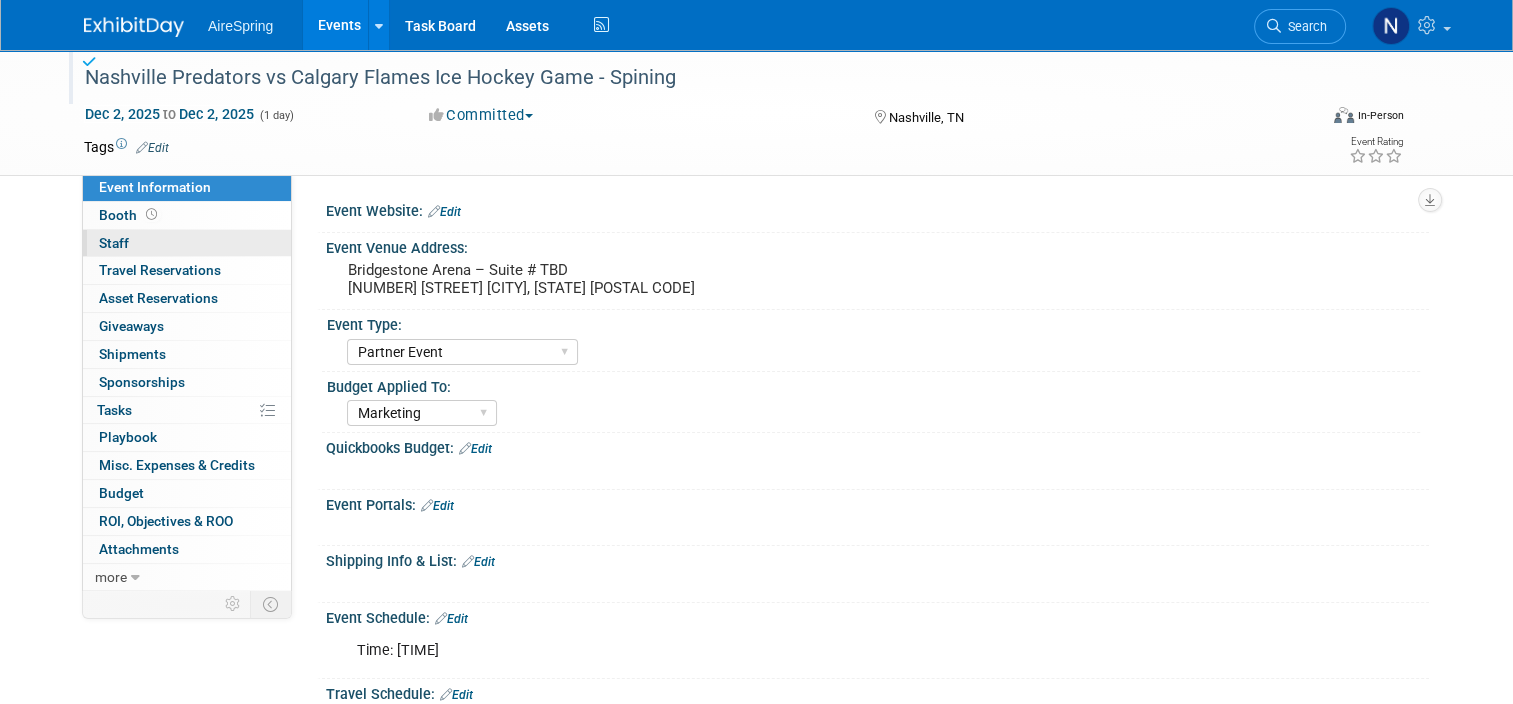 click on "0
Staff 0" at bounding box center [187, 243] 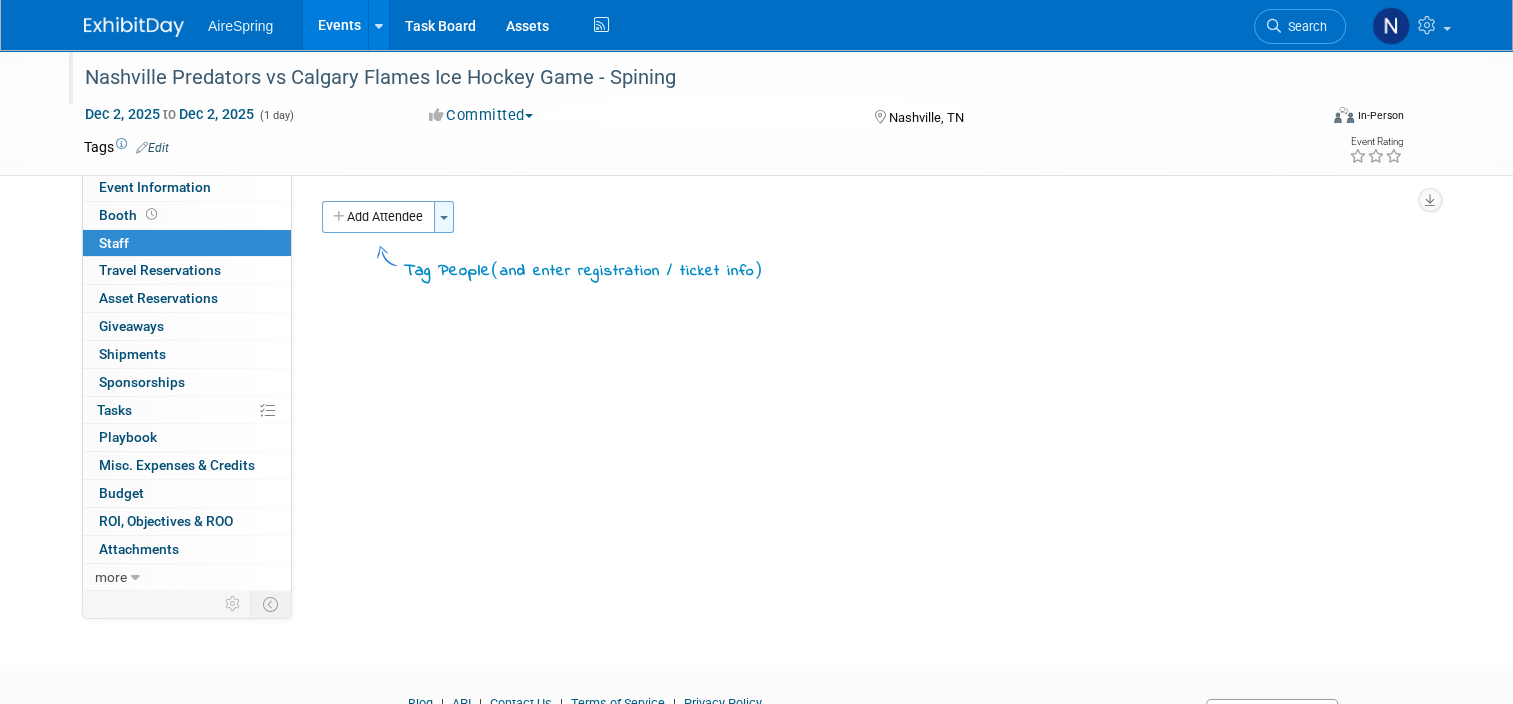 click on "Toggle Dropdown" at bounding box center (444, 217) 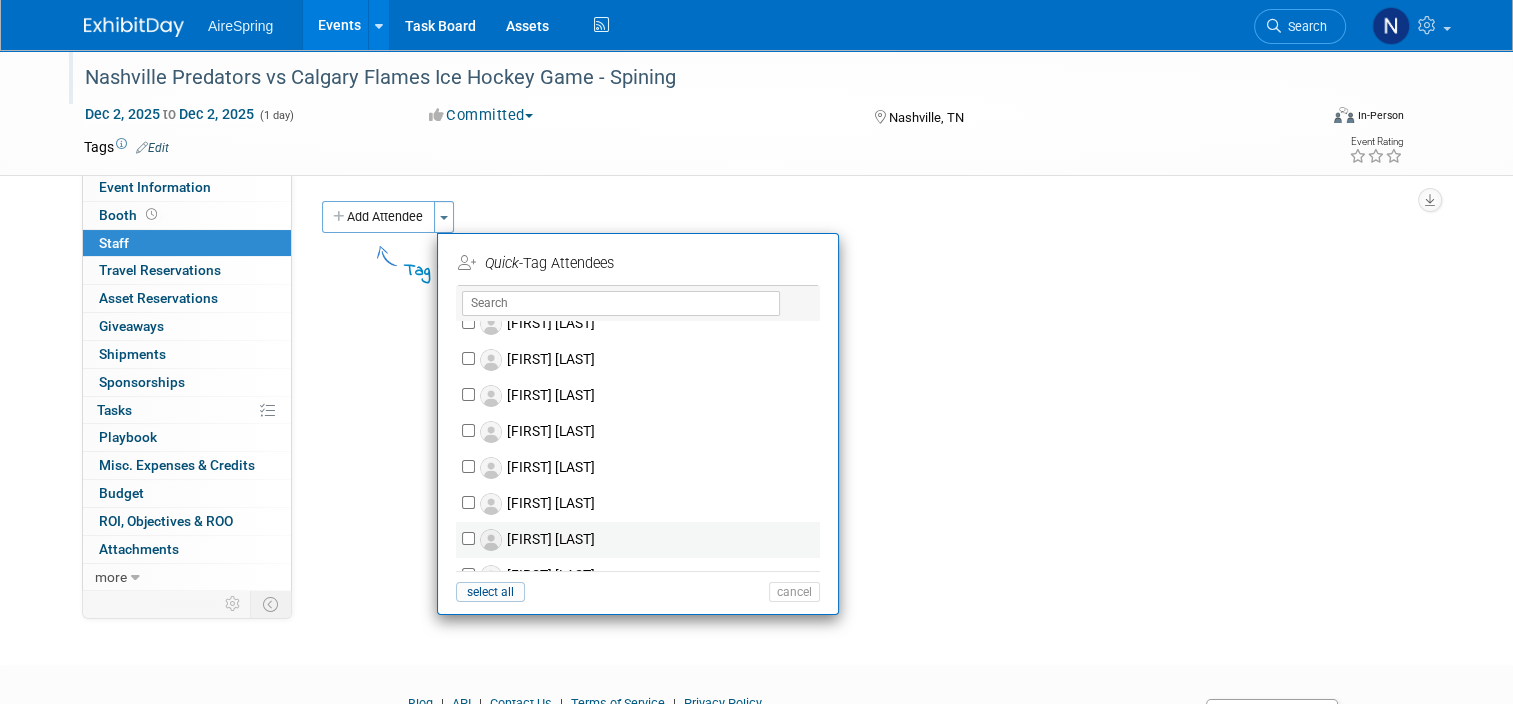 scroll, scrollTop: 2705, scrollLeft: 0, axis: vertical 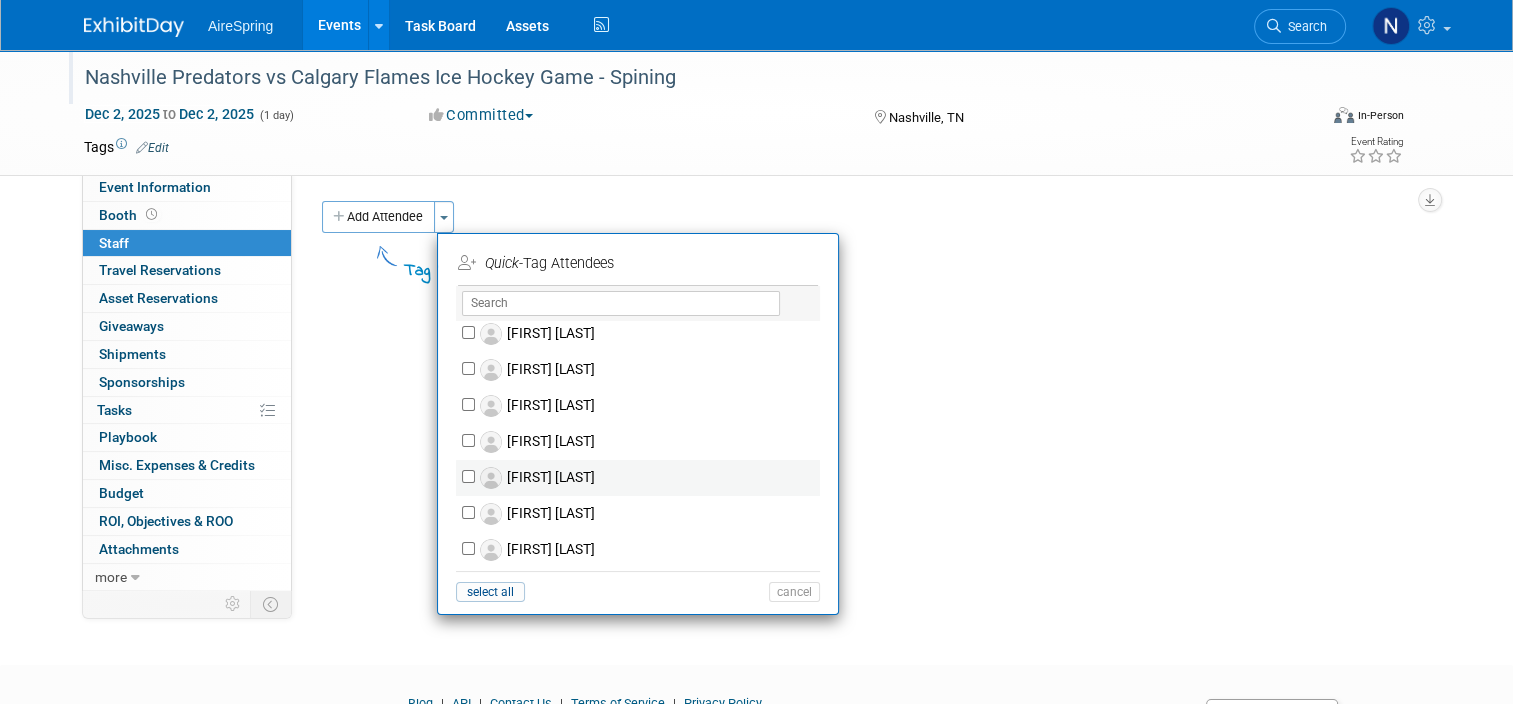 click on "[FIRST] [LAST]" at bounding box center (651, 478) 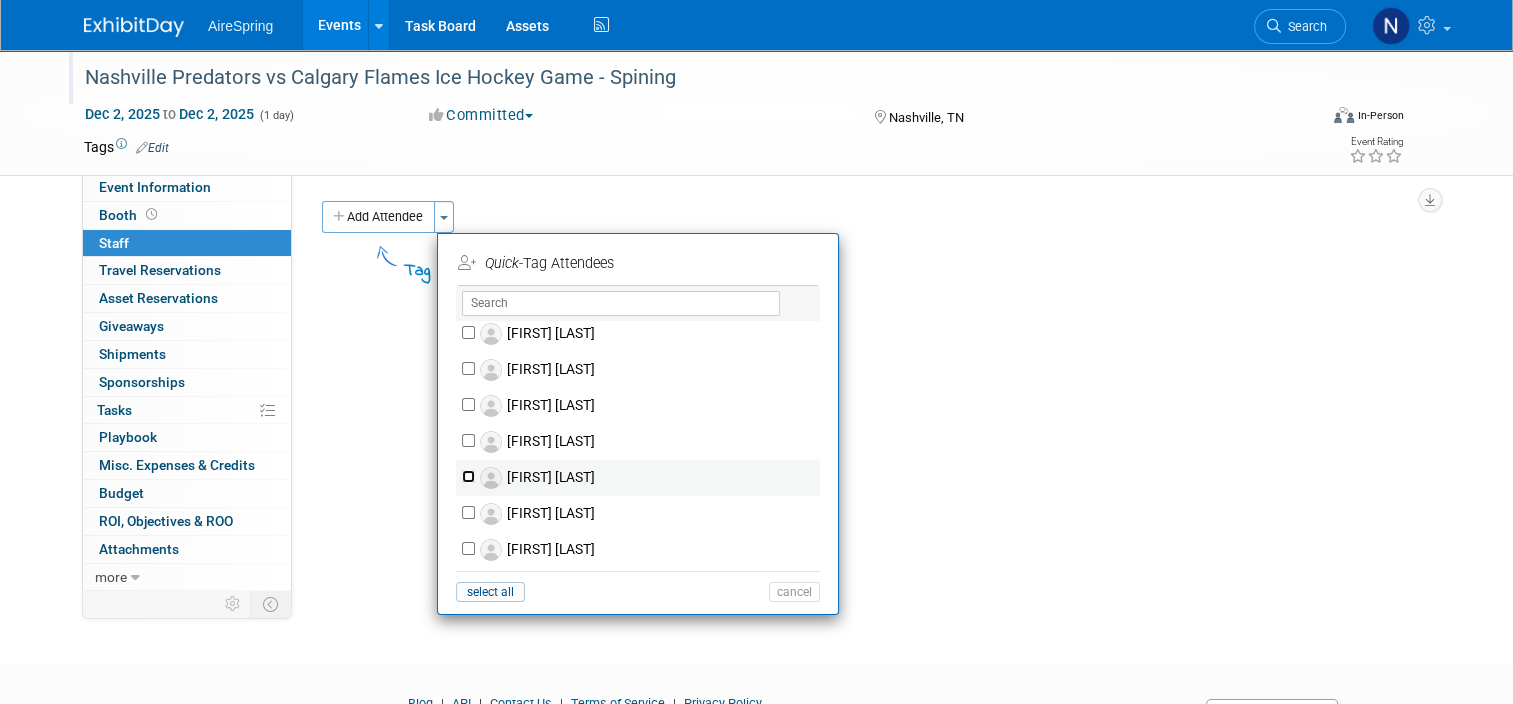 click on "[FIRST] [LAST]" at bounding box center (468, 476) 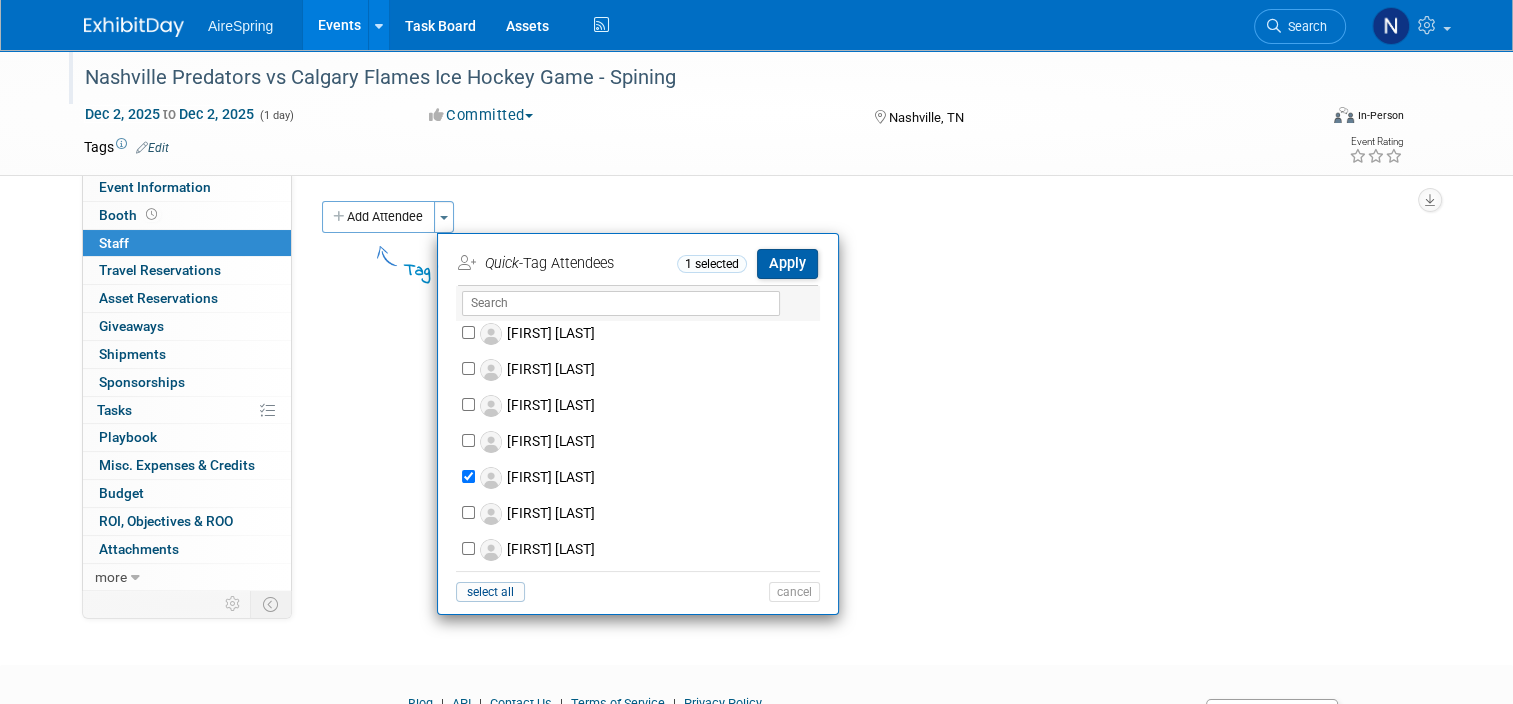 click on "Apply" at bounding box center [787, 263] 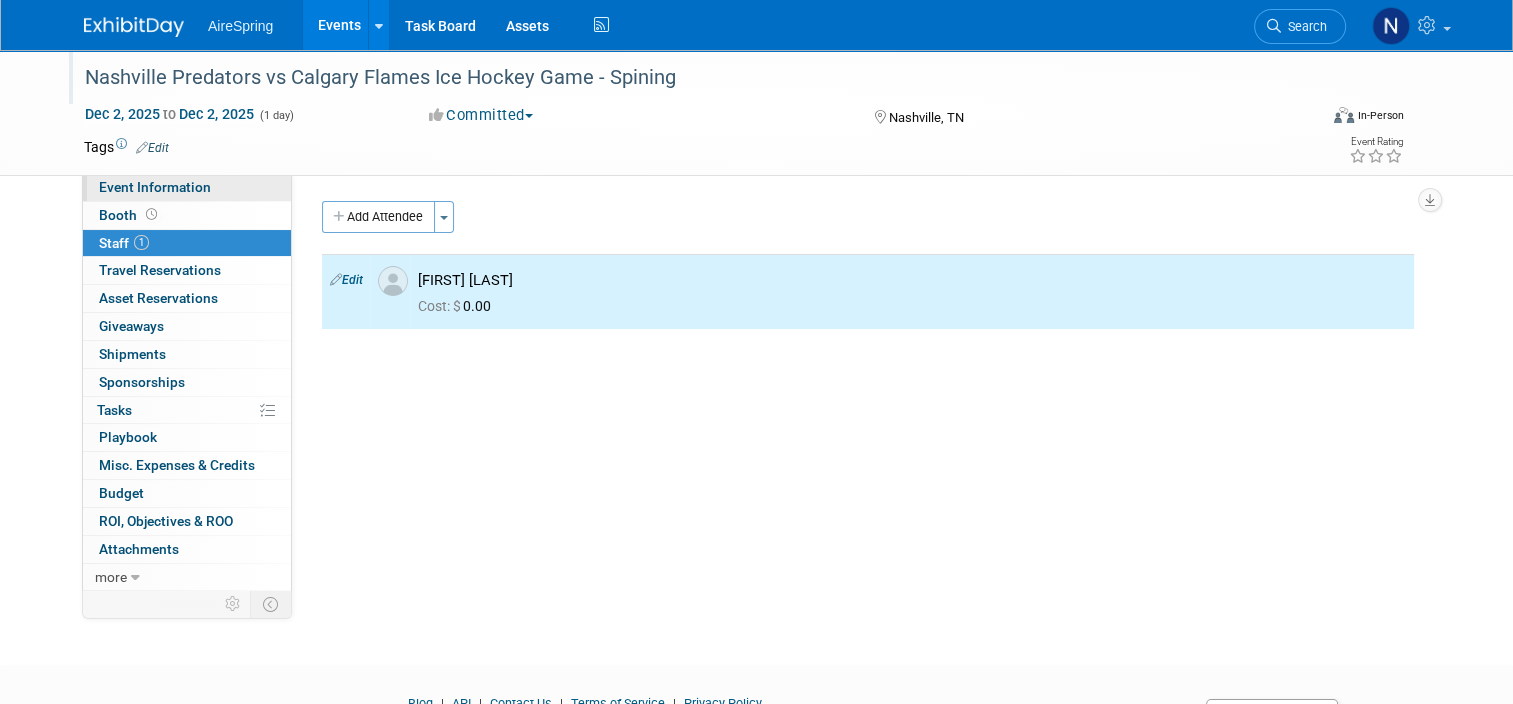 click on "Event Information" at bounding box center (155, 187) 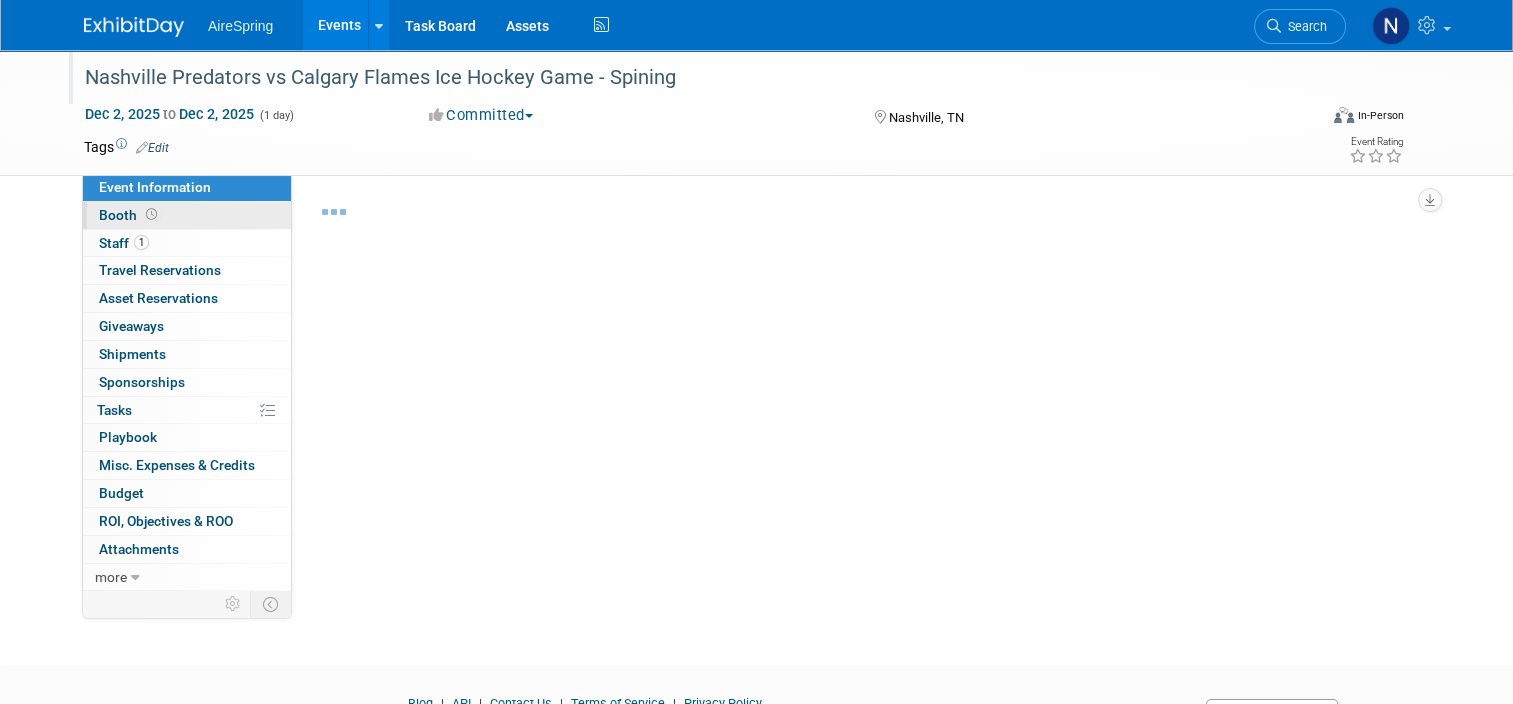select on "Partner Event" 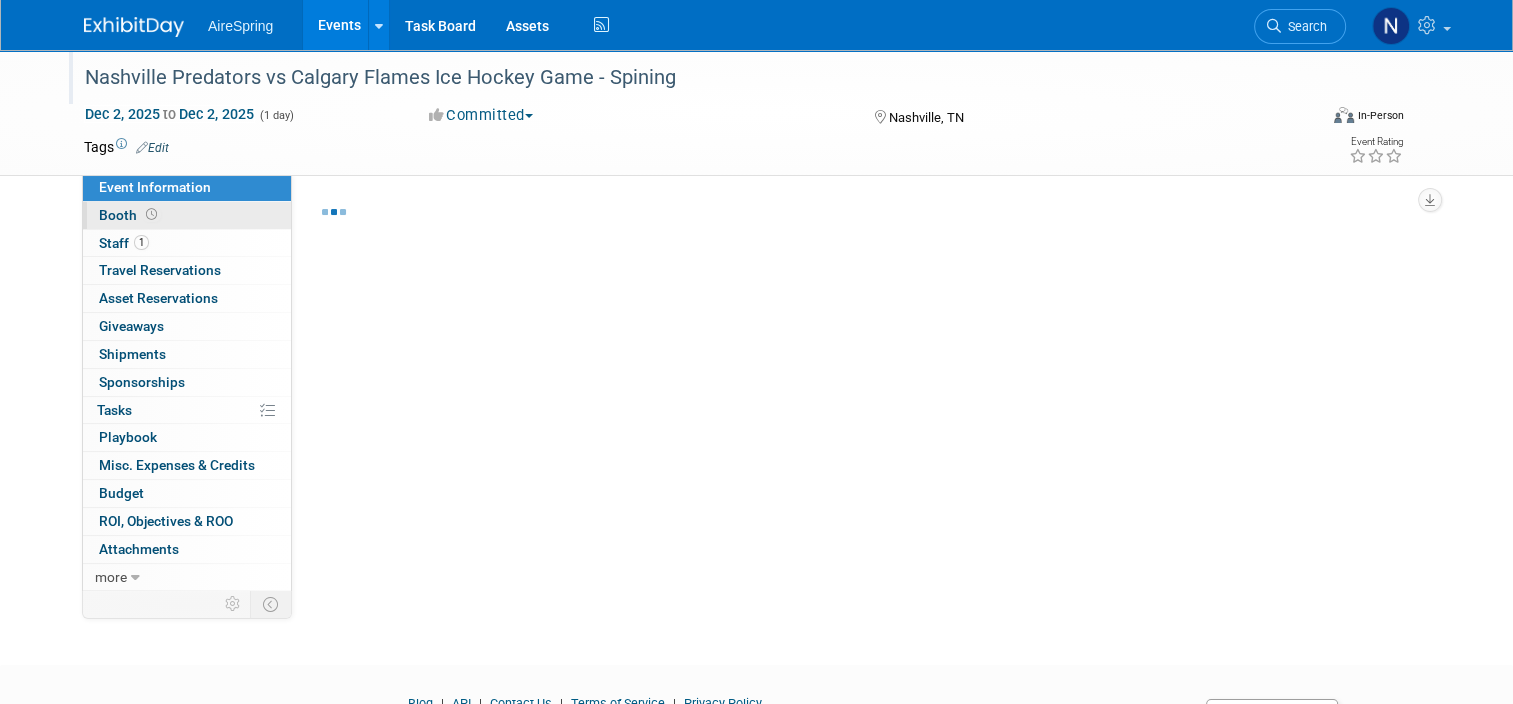select on "Marketing" 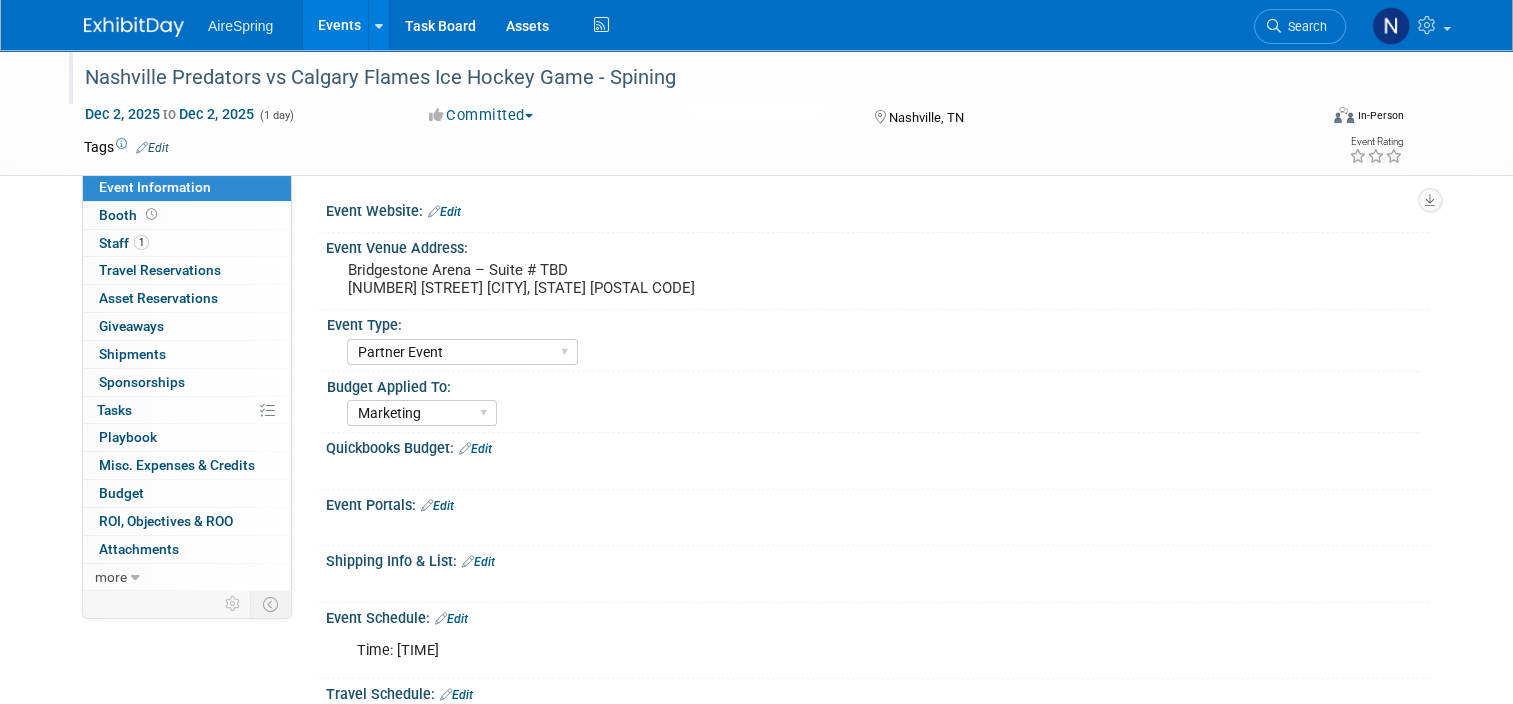 click on "Events" at bounding box center [339, 25] 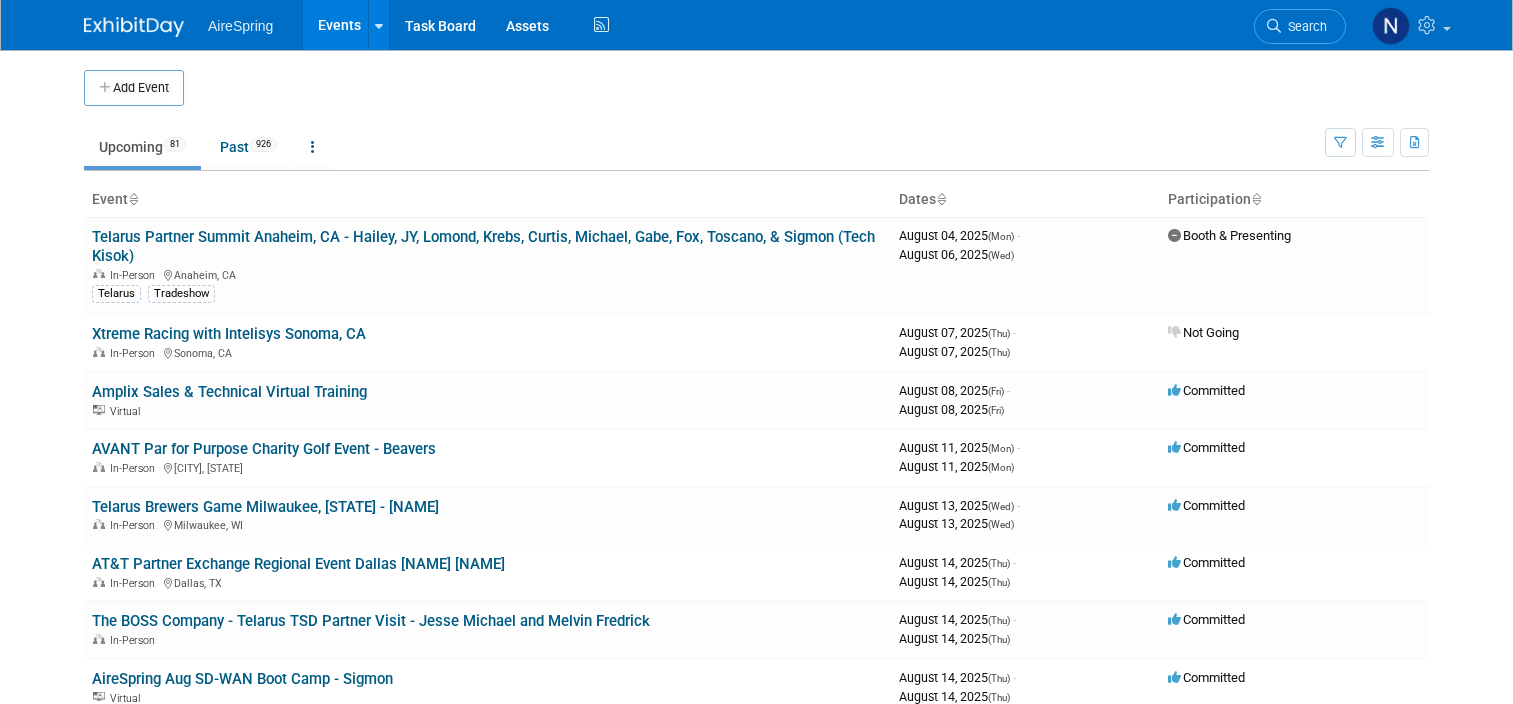 scroll, scrollTop: 500, scrollLeft: 0, axis: vertical 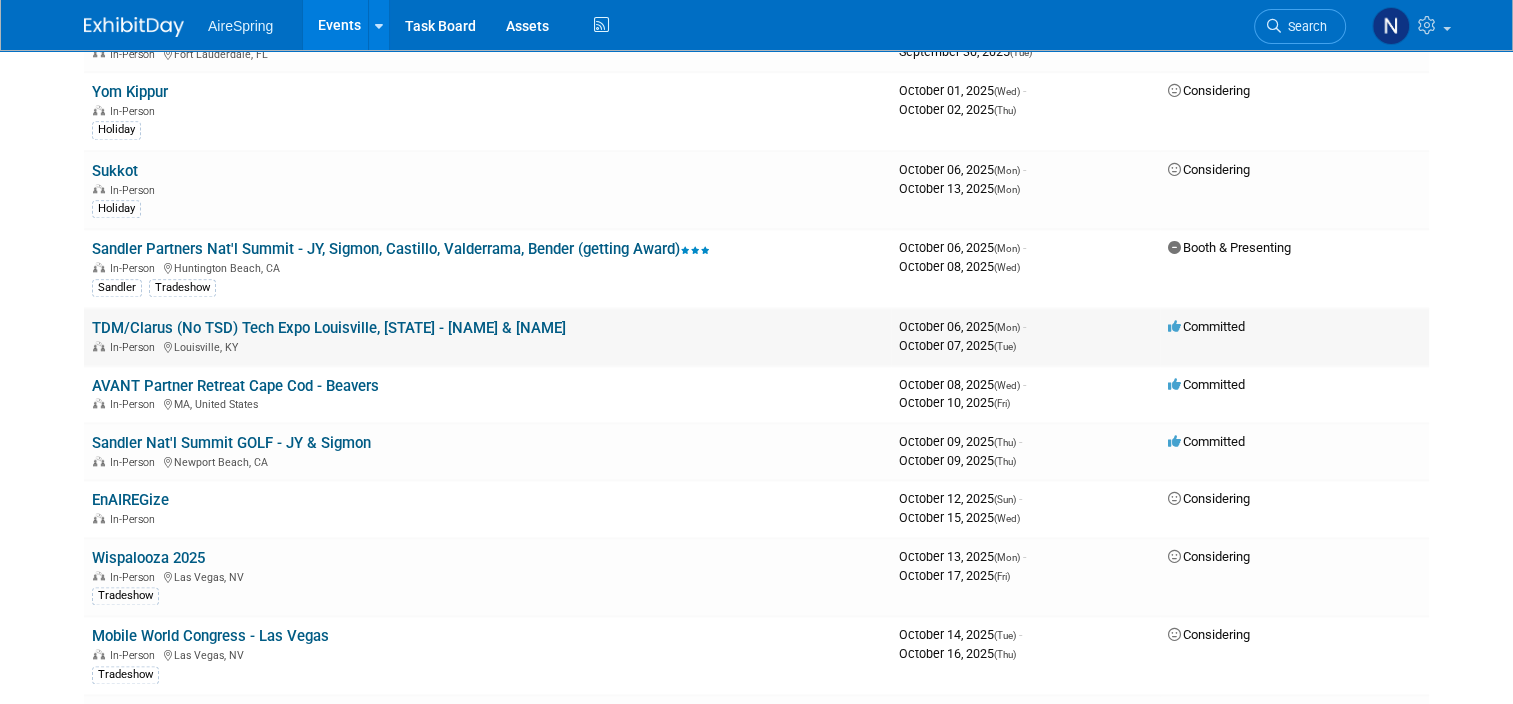 click on "TDM/Clarus (No TSD) Tech Expo Louisville, KY - [FIRST] & [LAST]" at bounding box center [329, 328] 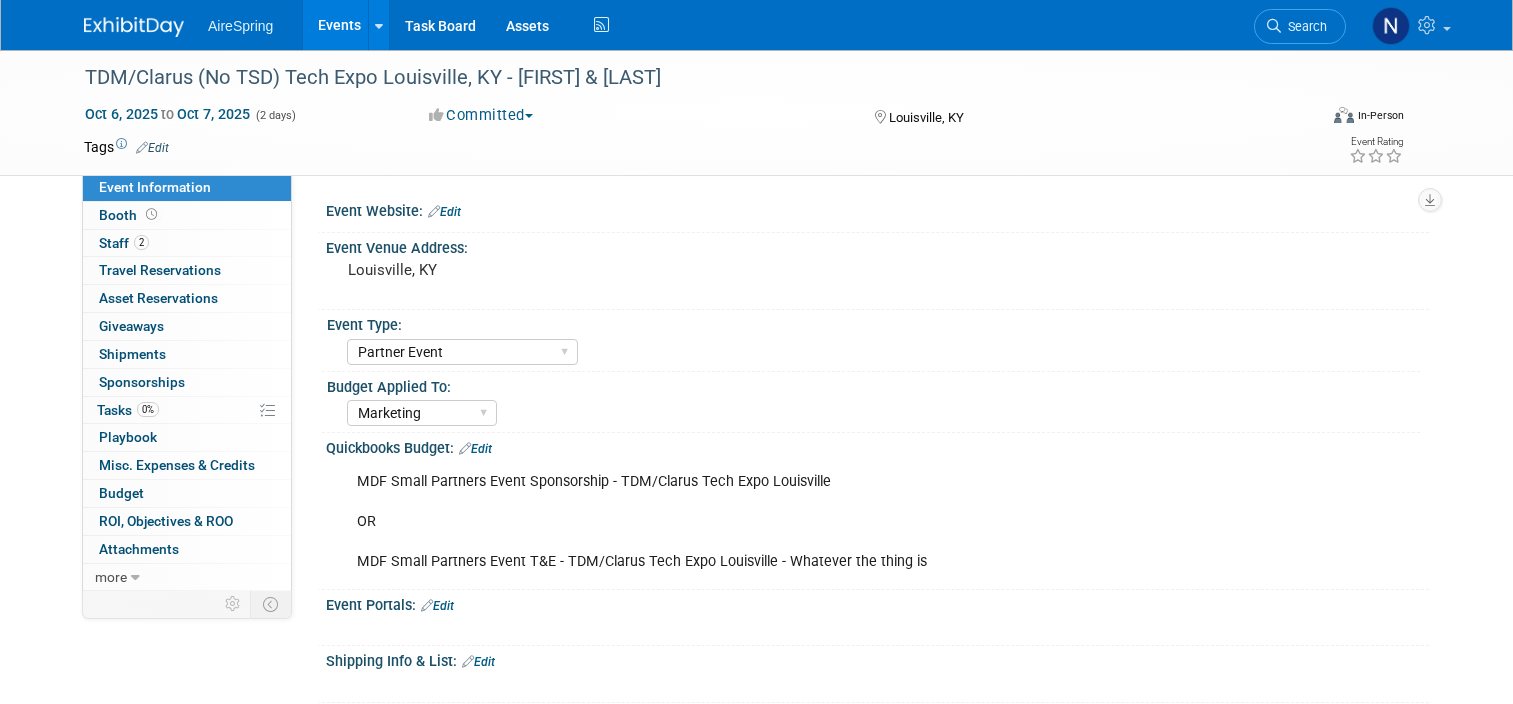 select on "Partner Event" 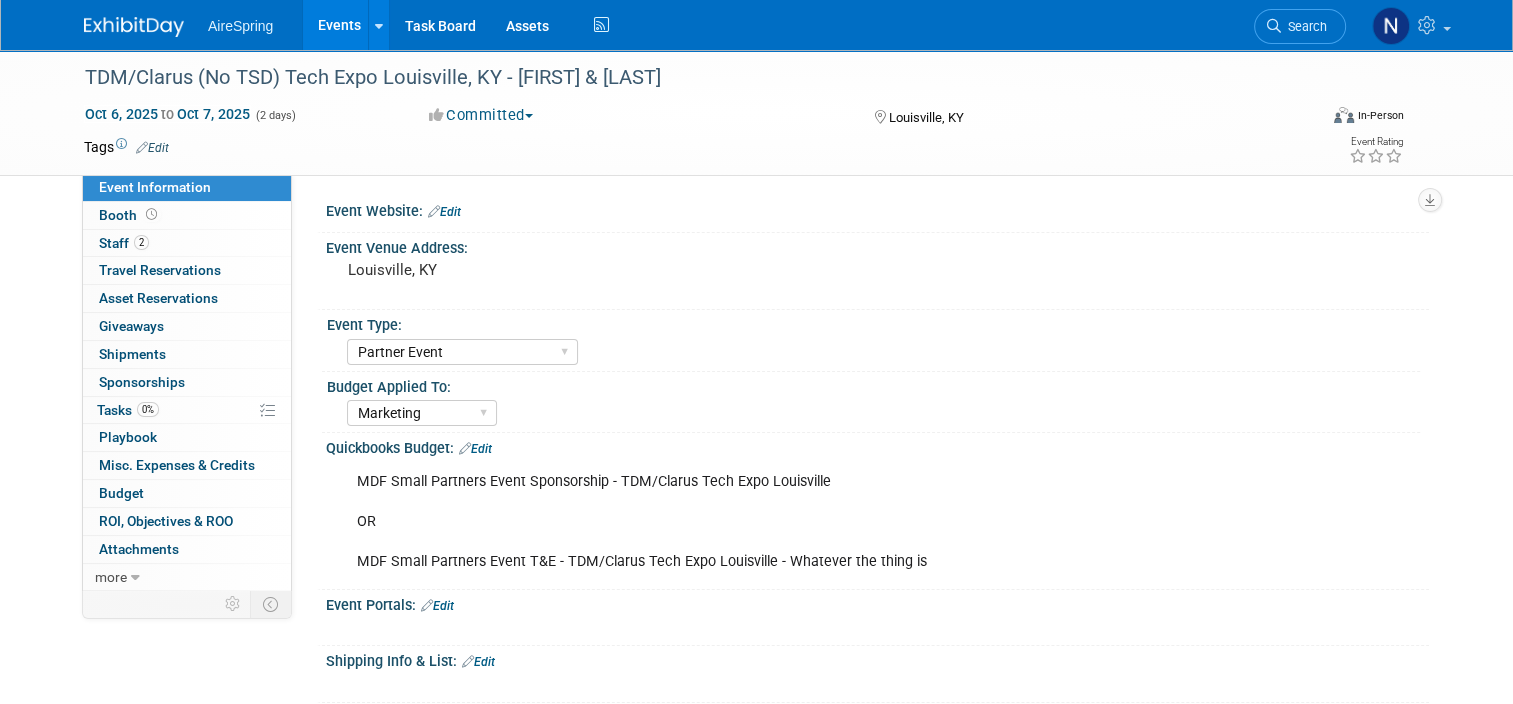 scroll, scrollTop: 0, scrollLeft: 0, axis: both 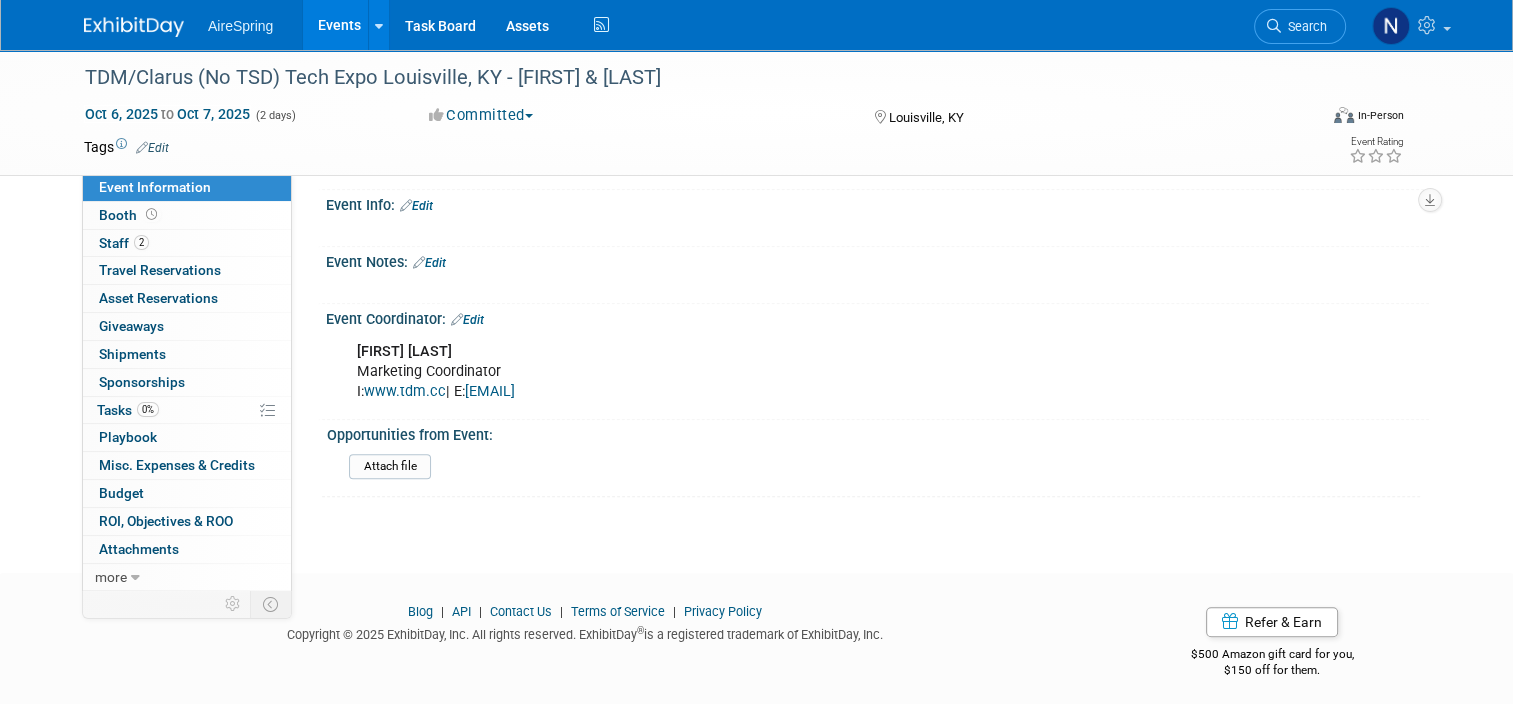 click on "Edit" at bounding box center (416, 206) 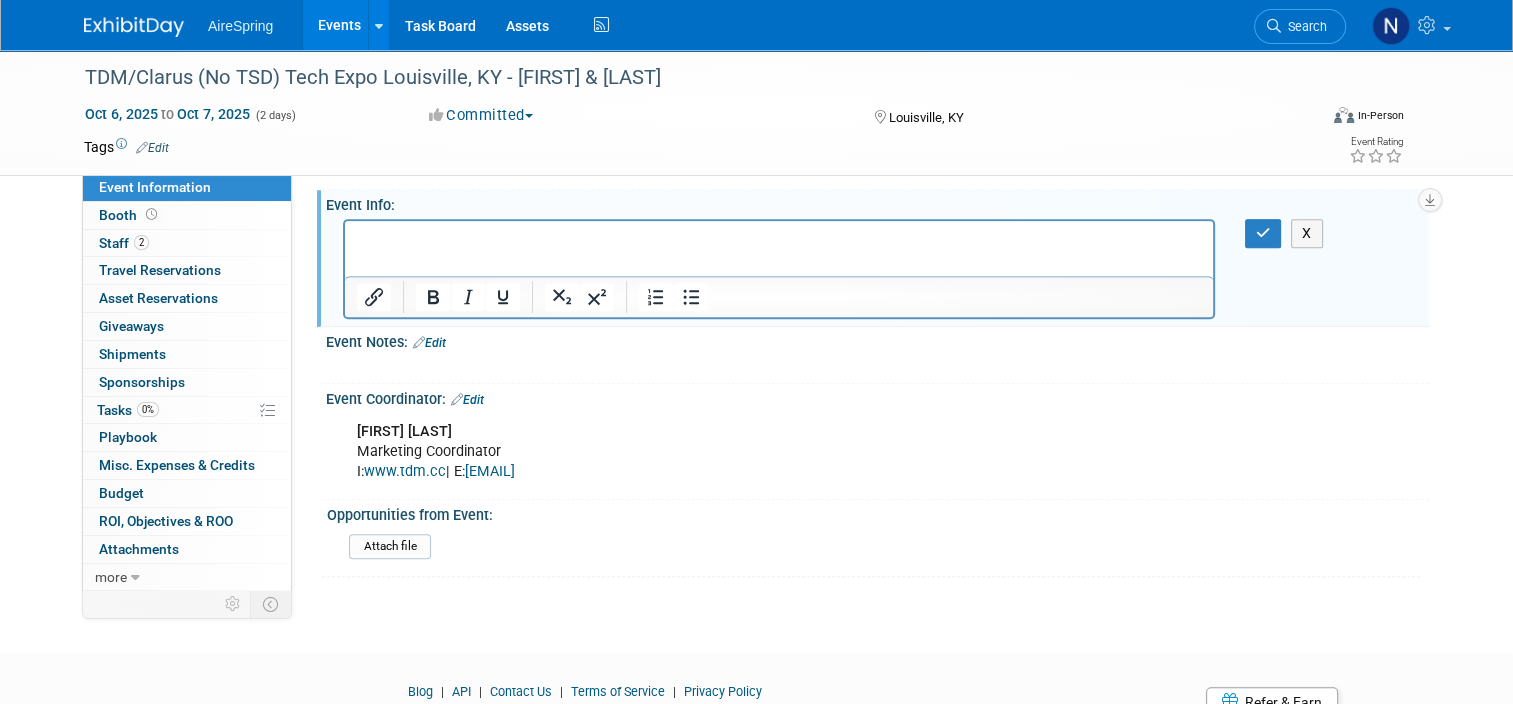 scroll, scrollTop: 0, scrollLeft: 0, axis: both 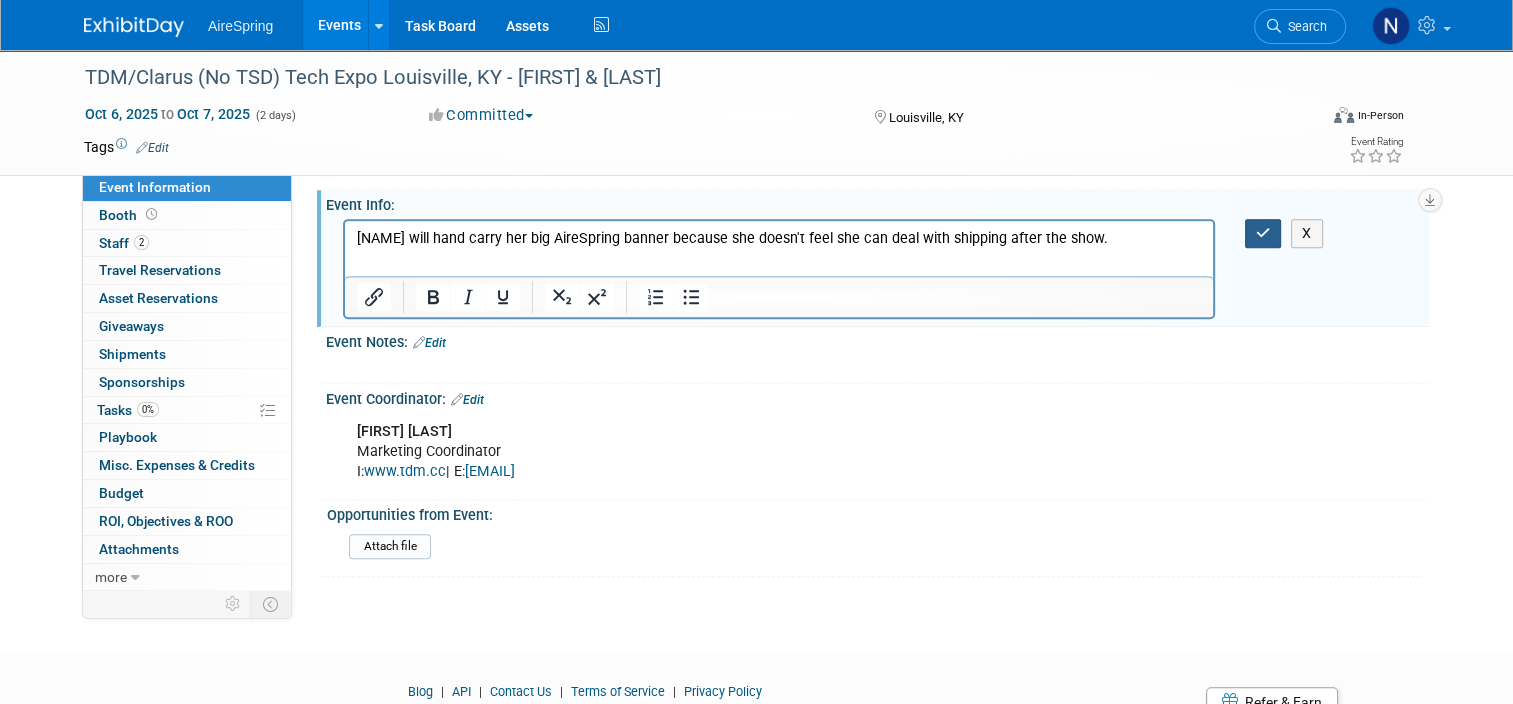 click at bounding box center [1263, 233] 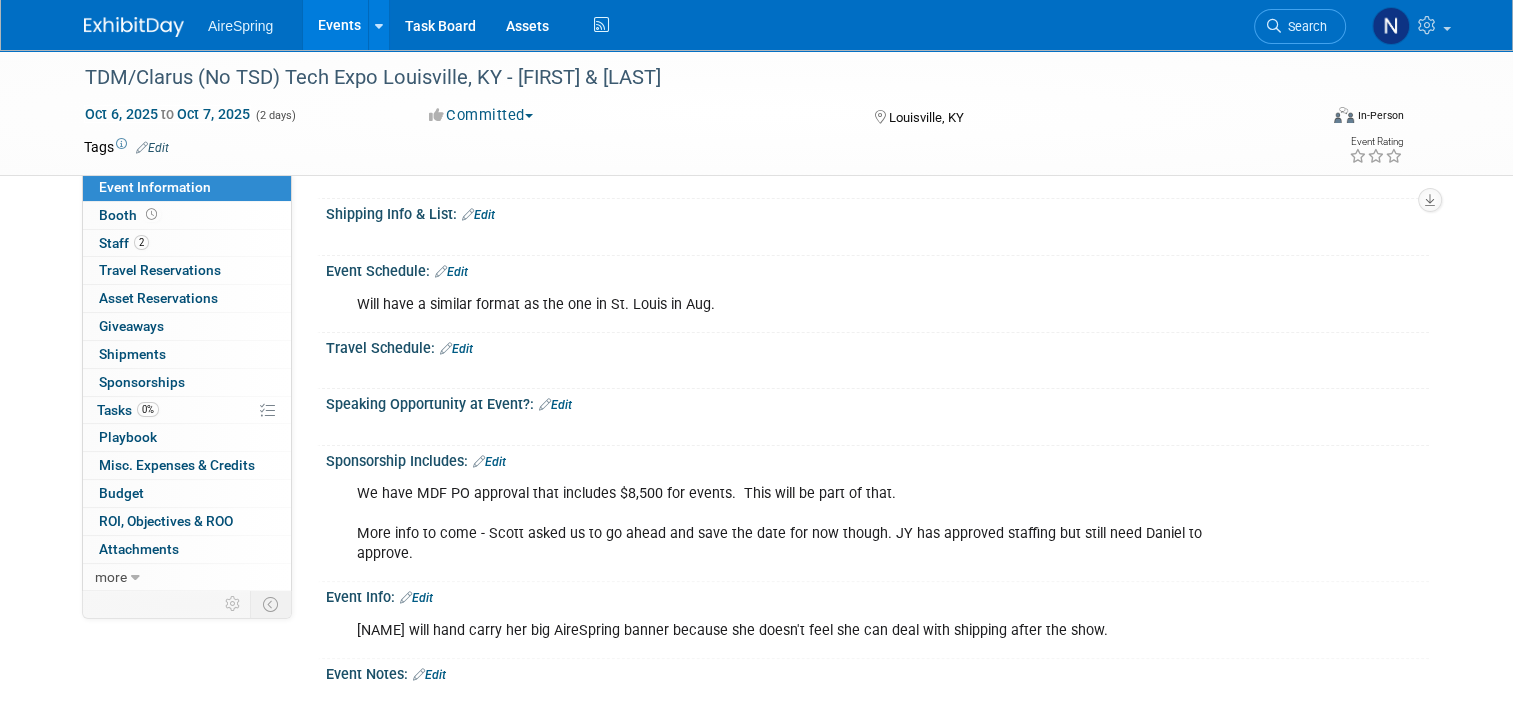 scroll, scrollTop: 859, scrollLeft: 0, axis: vertical 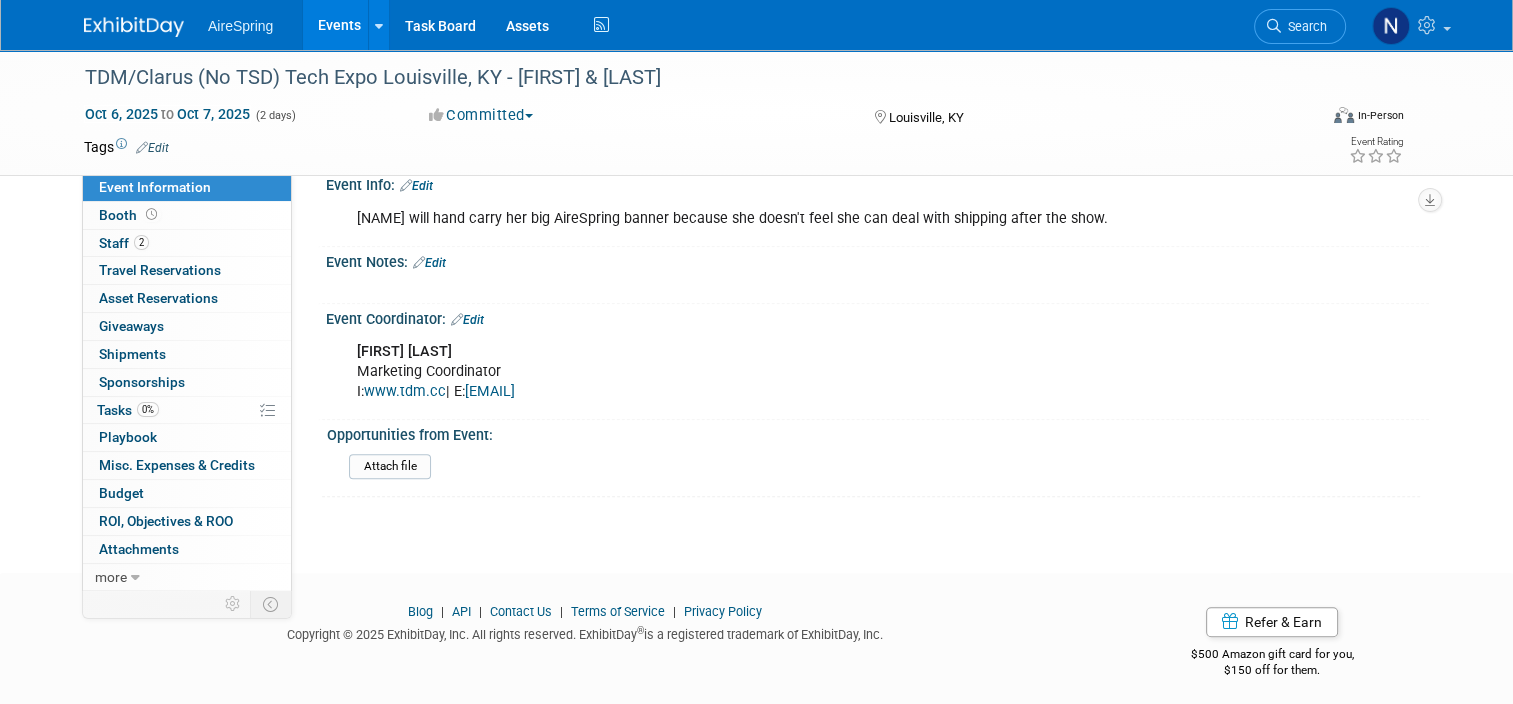 click on "Edit" at bounding box center [416, 186] 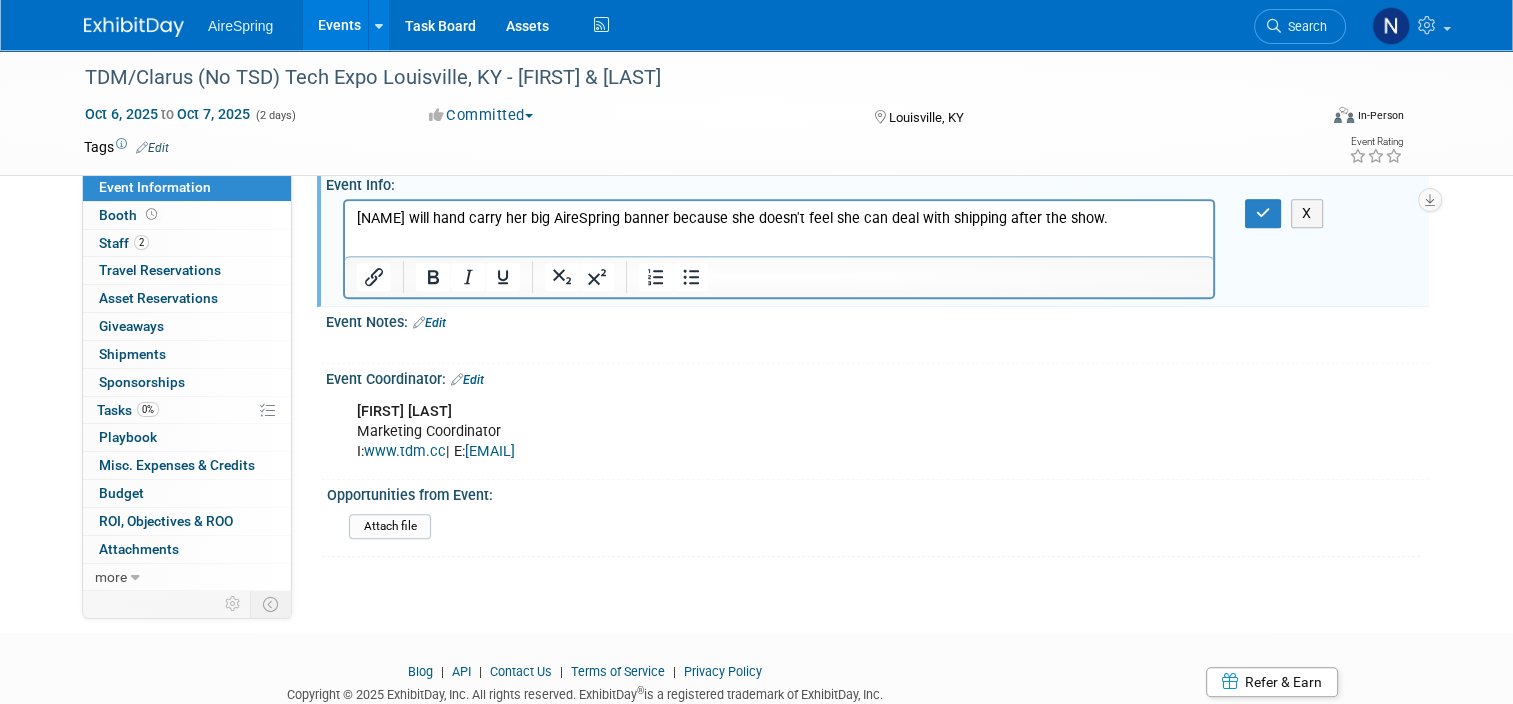 scroll, scrollTop: 0, scrollLeft: 0, axis: both 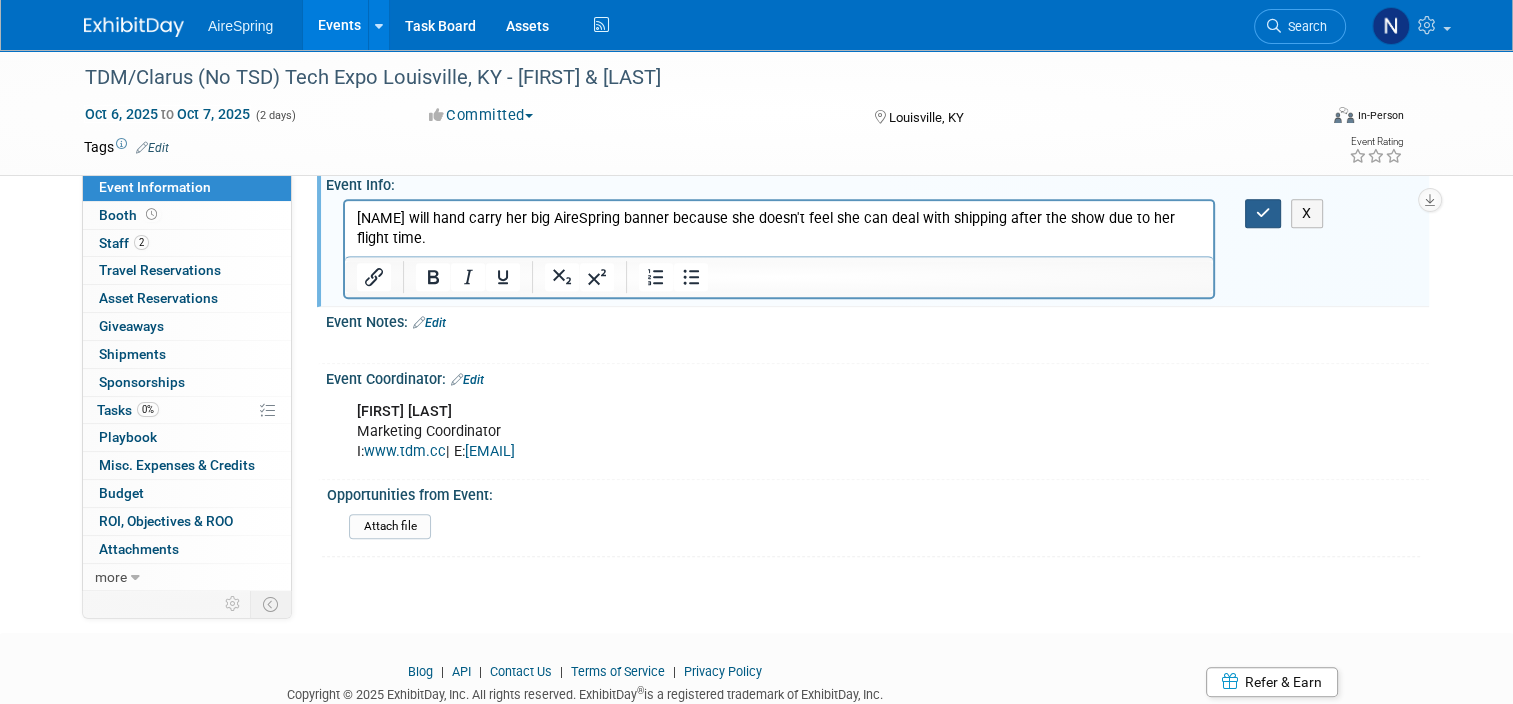 click at bounding box center (1263, 213) 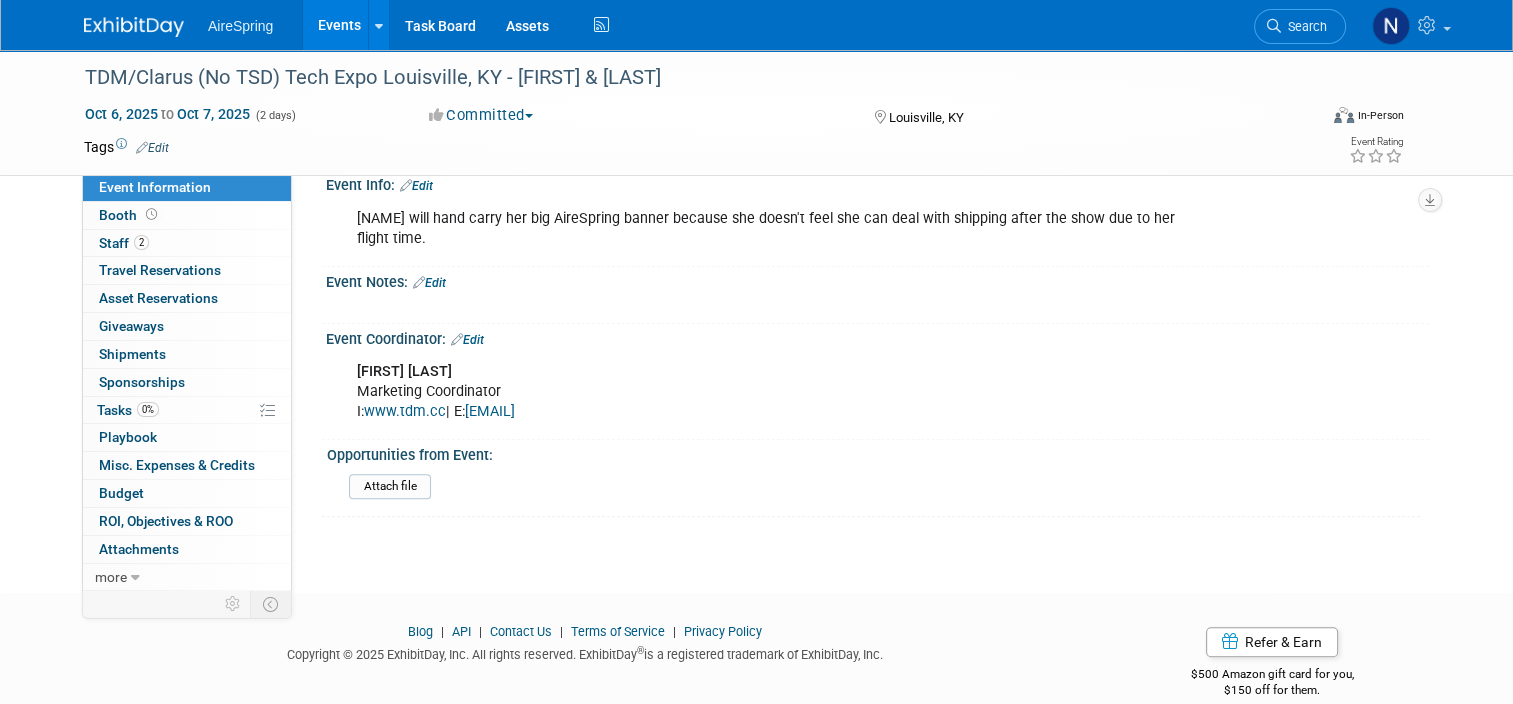 click on "Events" at bounding box center [339, 25] 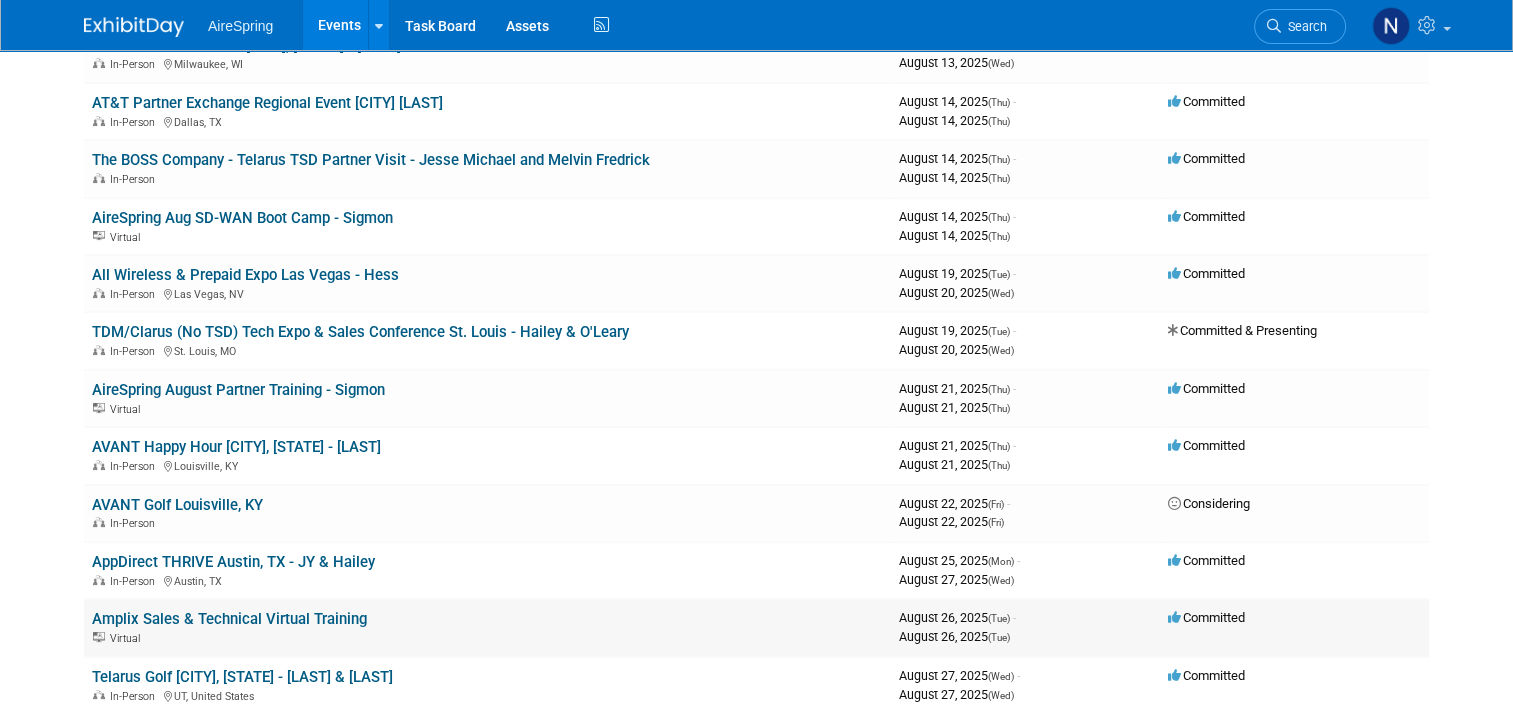 scroll, scrollTop: 600, scrollLeft: 0, axis: vertical 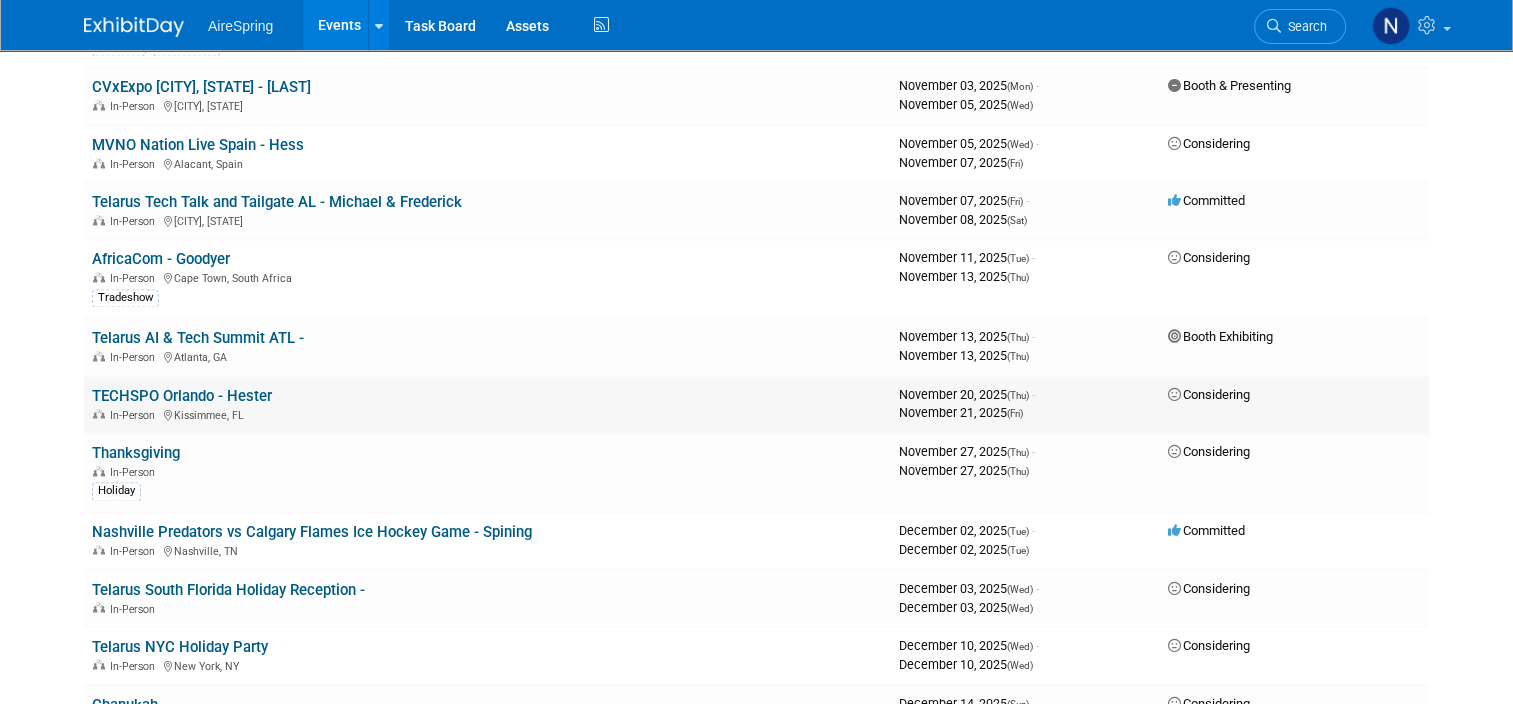 click on "TECHSPO Orlando - Hester" at bounding box center [182, 396] 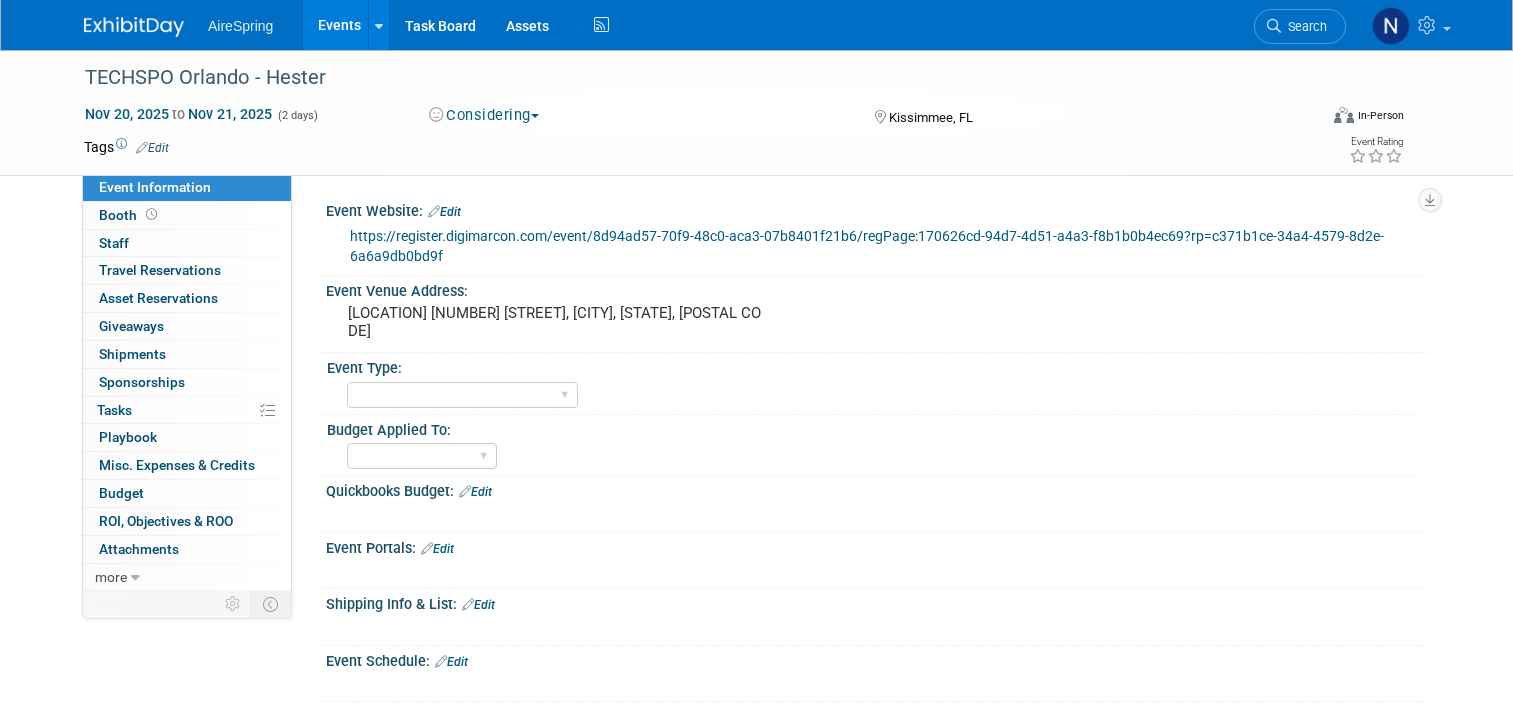 scroll, scrollTop: 0, scrollLeft: 0, axis: both 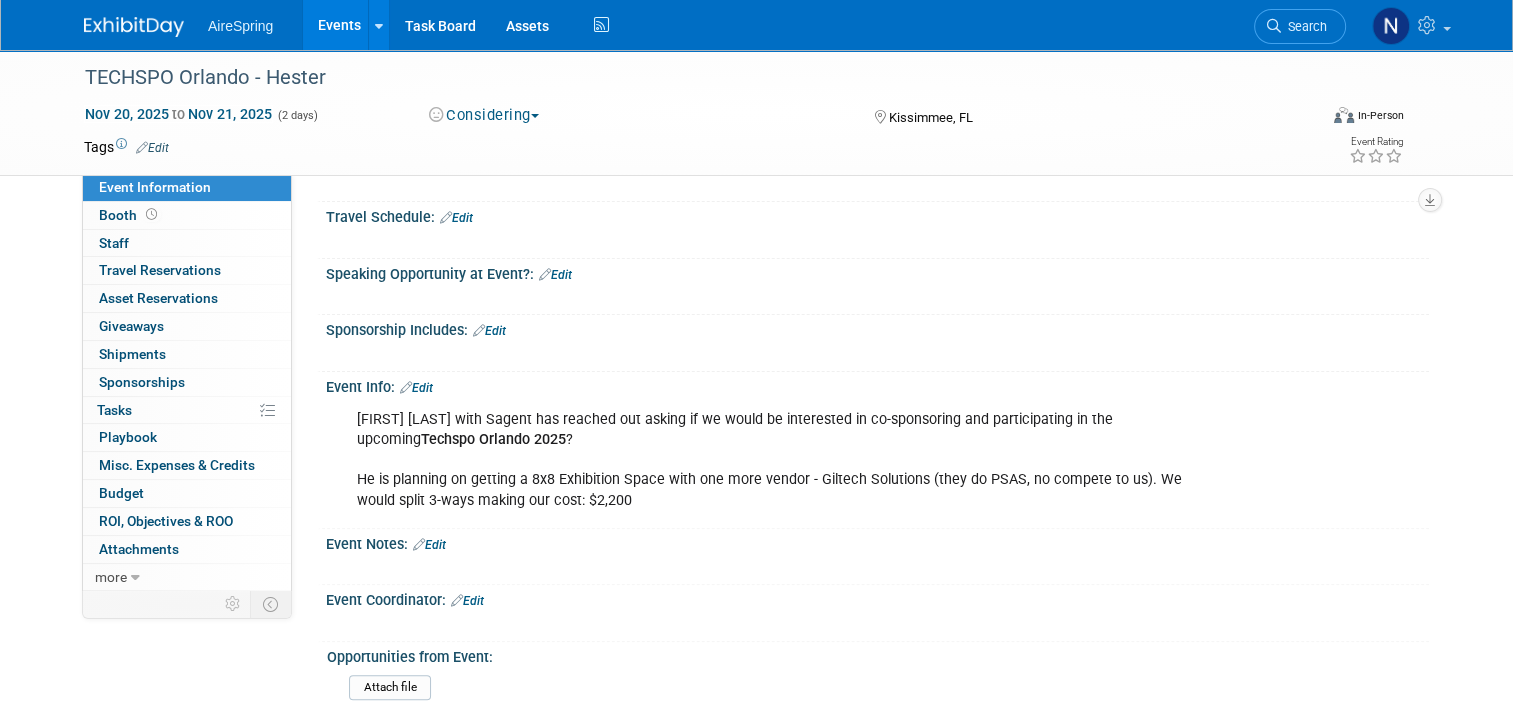 click on "Edit" at bounding box center (489, 331) 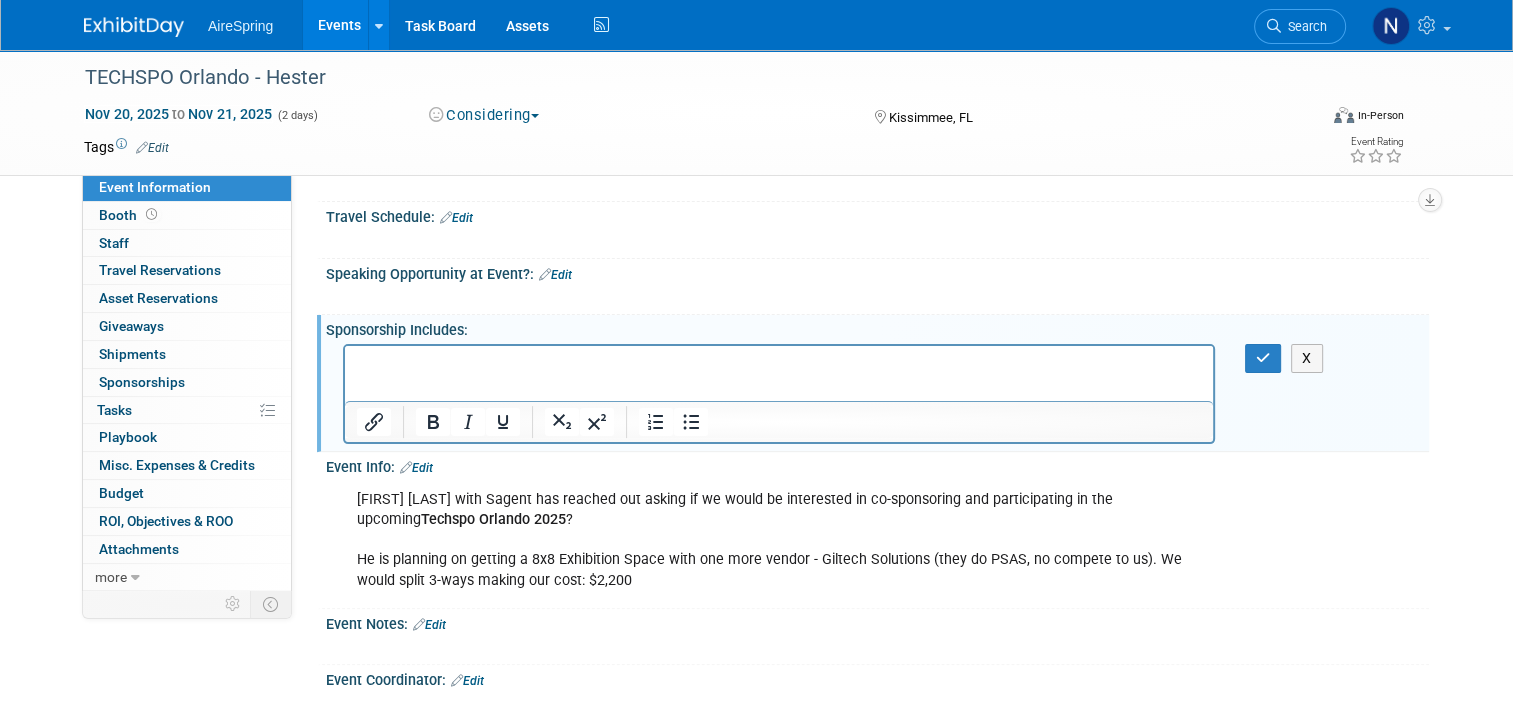 scroll, scrollTop: 0, scrollLeft: 0, axis: both 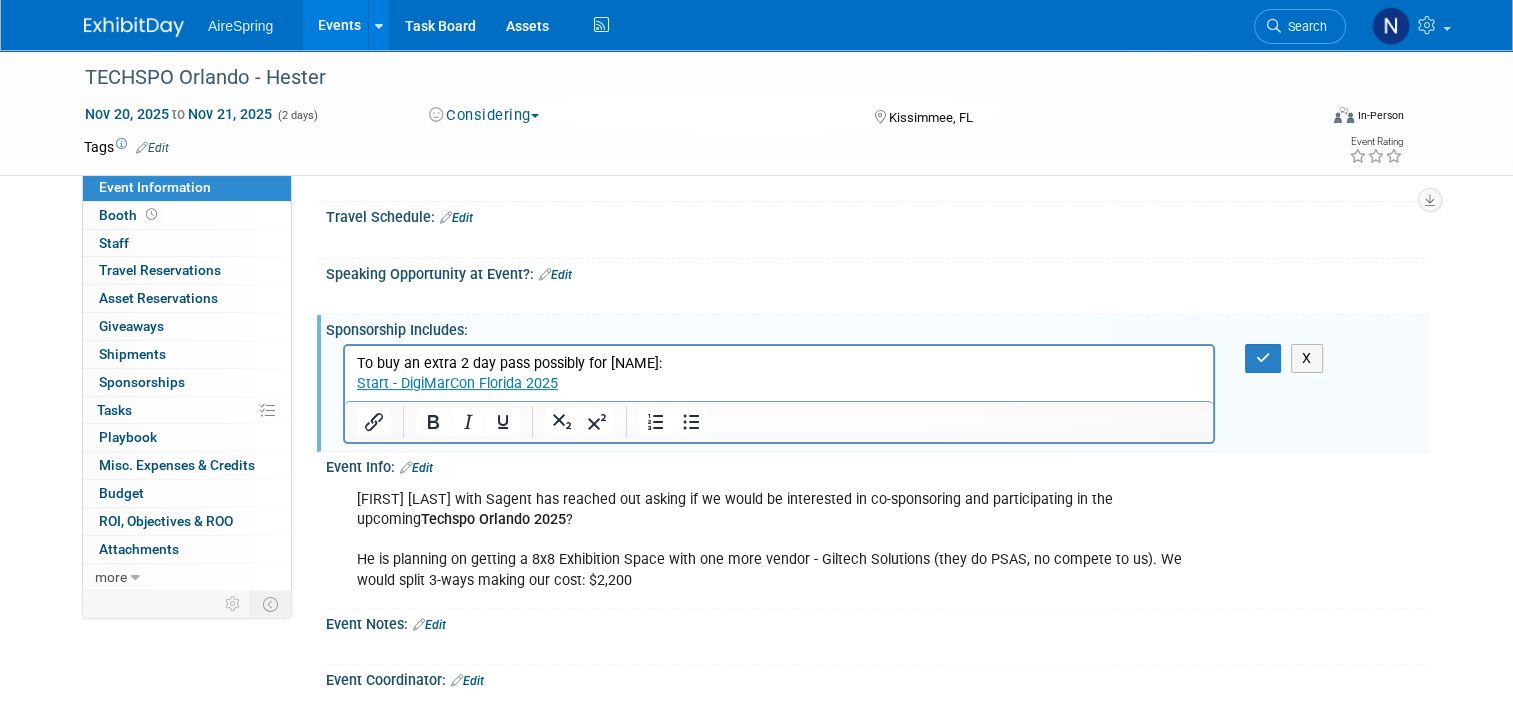 click on "Start - DigiMarCon Florida 2025" at bounding box center (779, 383) 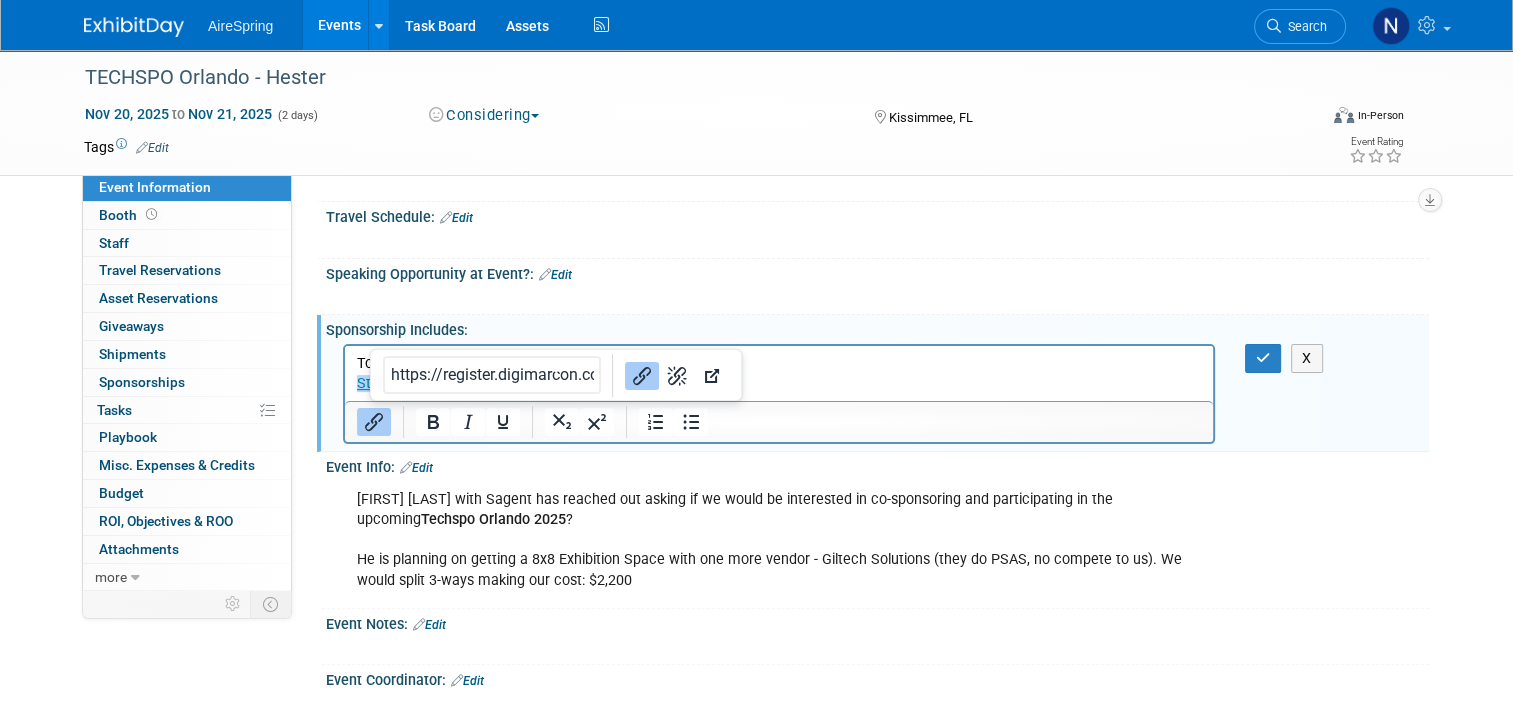 click on "X" at bounding box center (1274, 358) 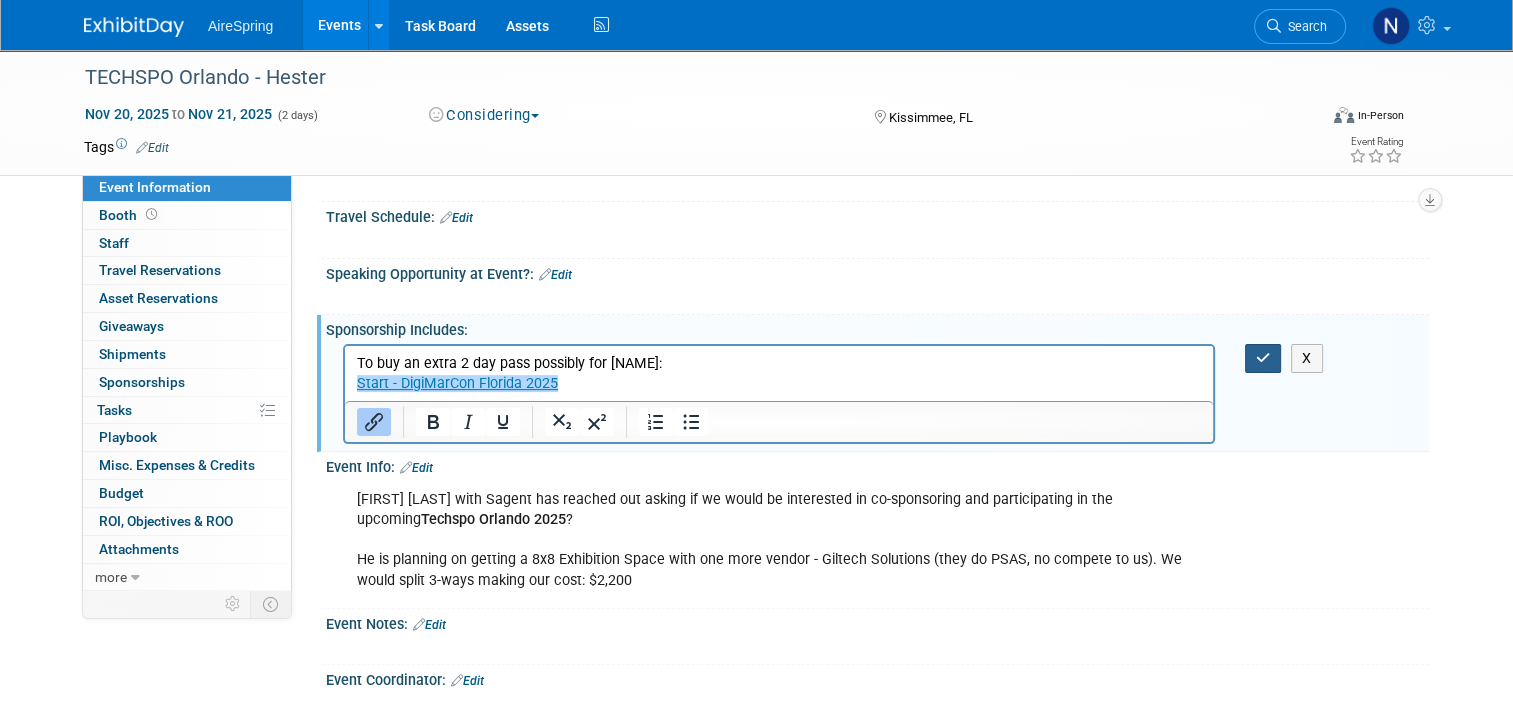 click at bounding box center [1263, 358] 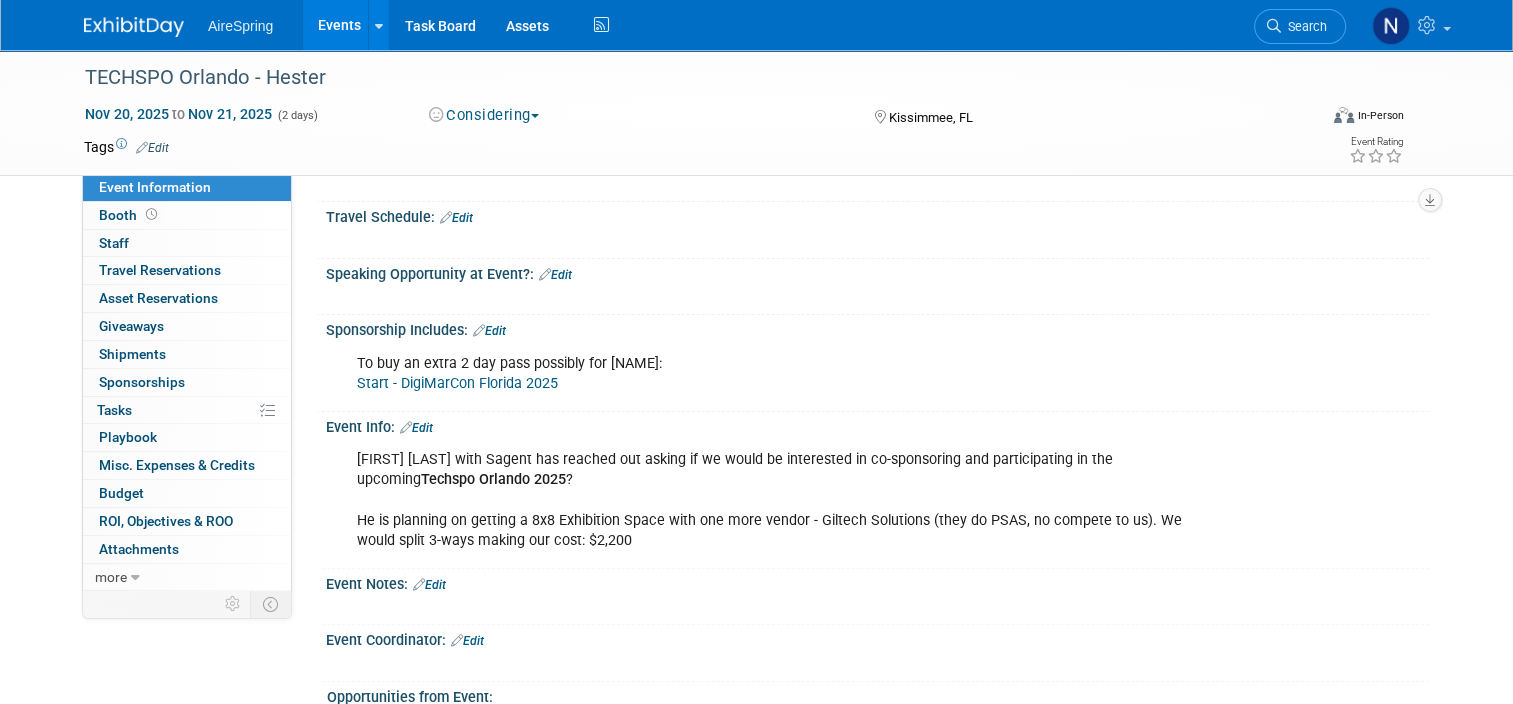 scroll, scrollTop: 761, scrollLeft: 0, axis: vertical 